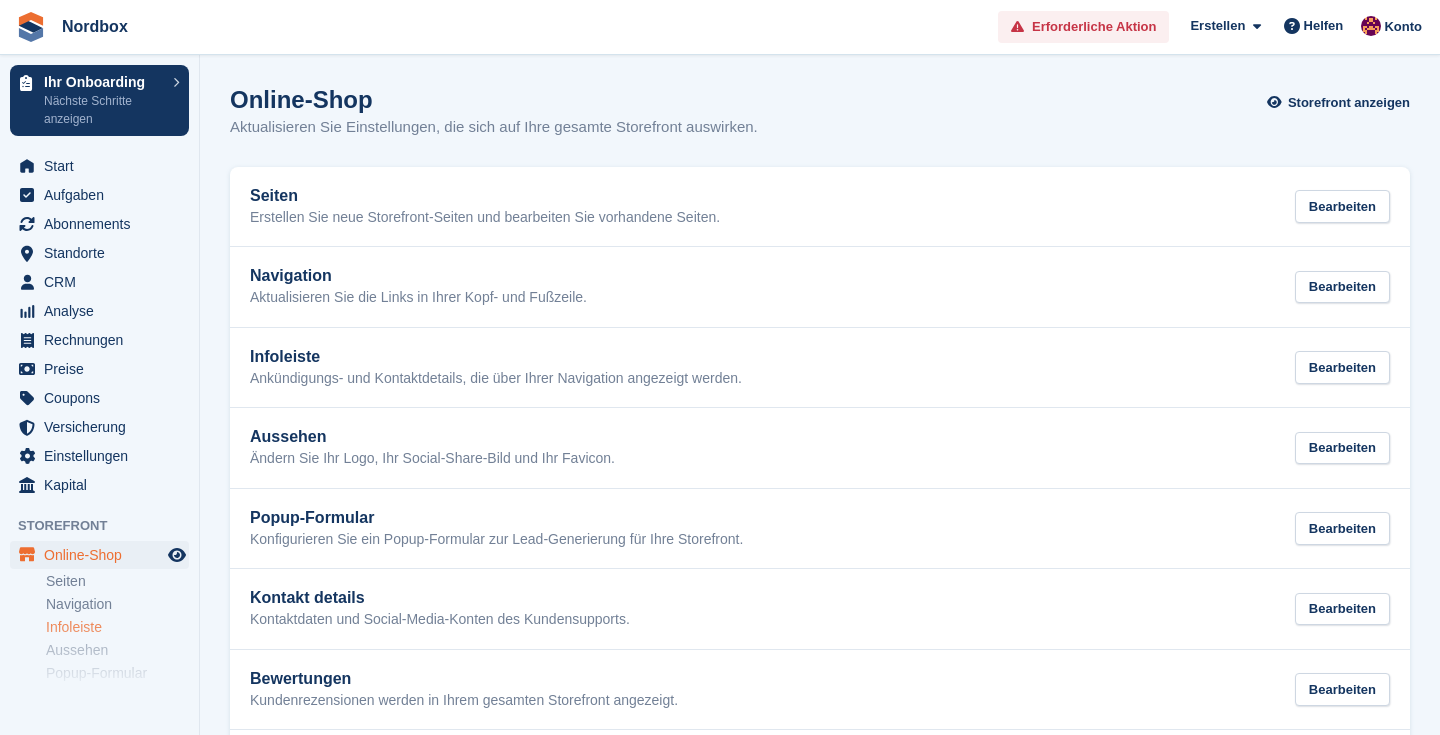 scroll, scrollTop: 4, scrollLeft: 0, axis: vertical 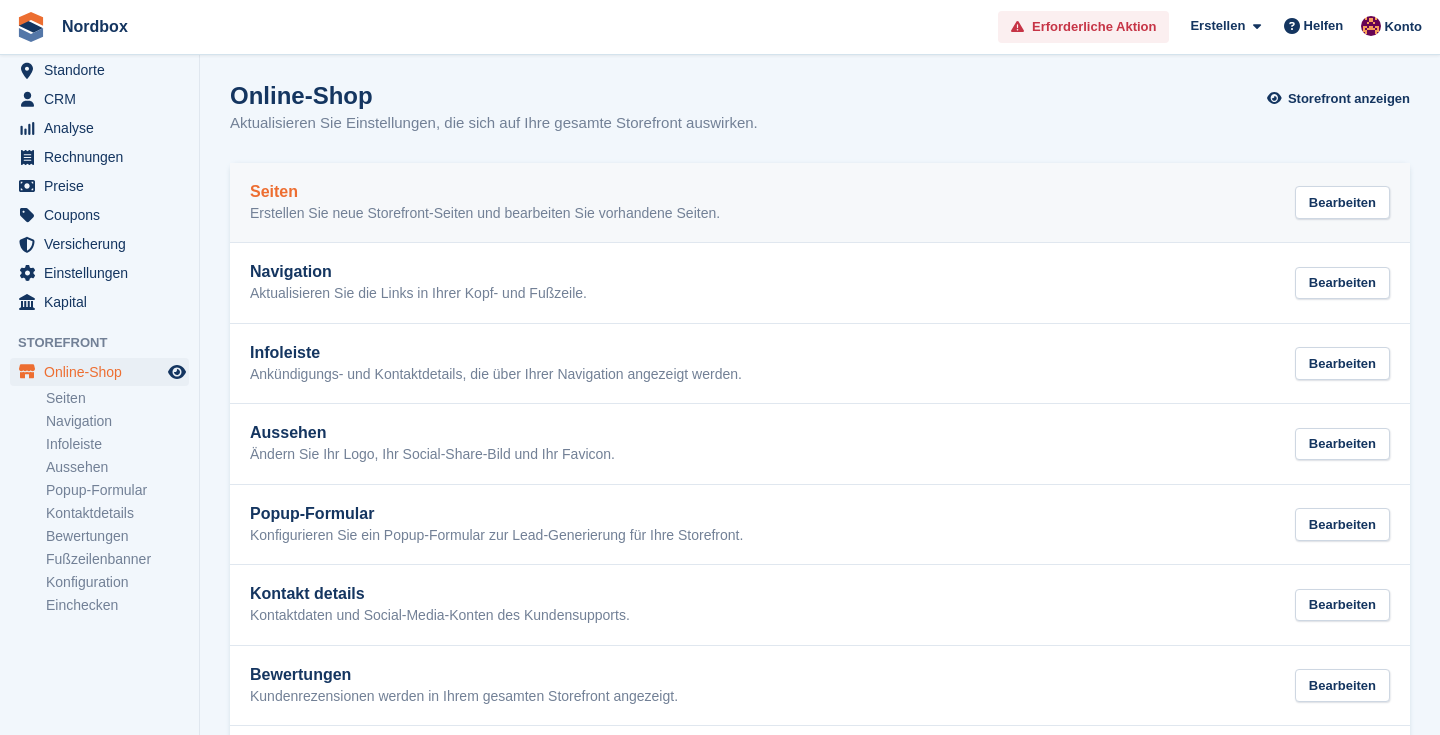 click on "Seiten
Erstellen Sie neue Storefront-Seiten und bearbeiten Sie vorhandene Seiten." at bounding box center (485, 203) 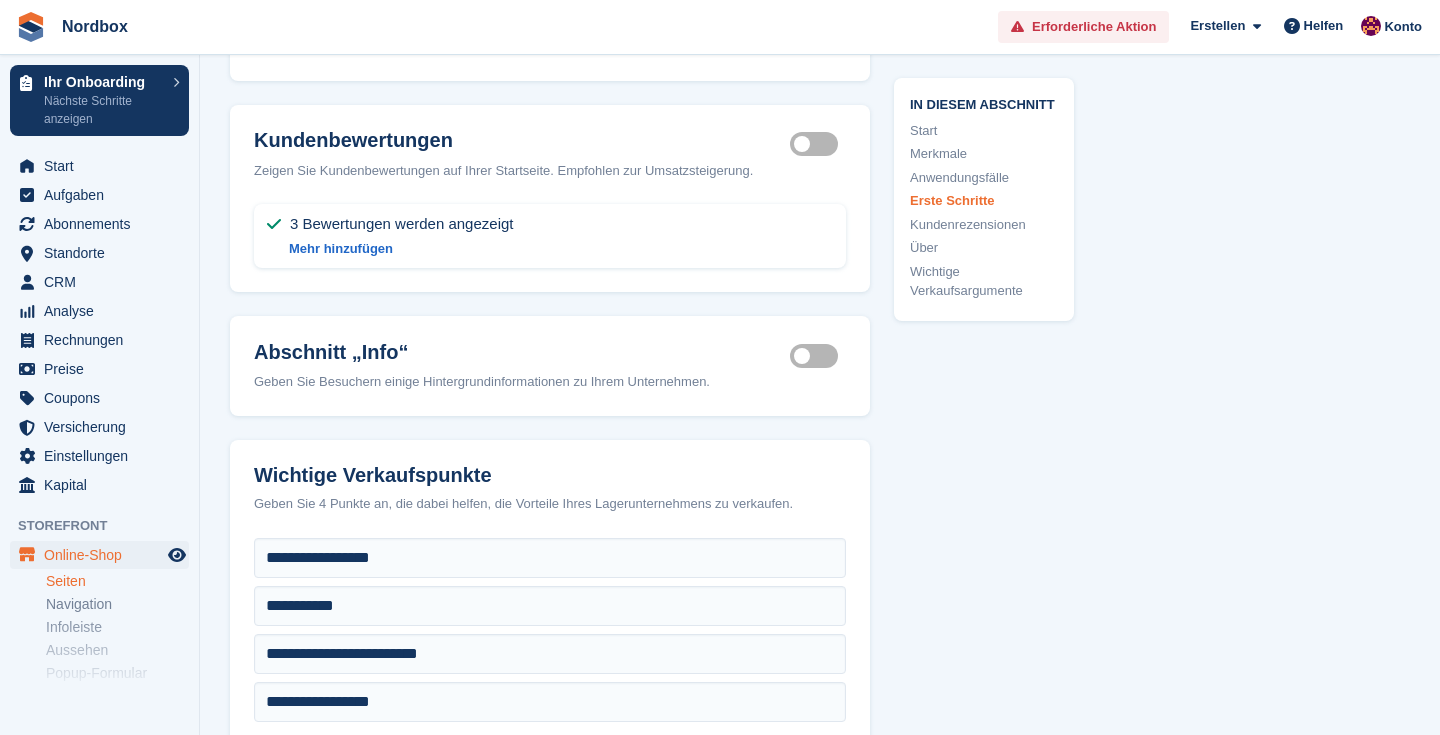 scroll, scrollTop: 3543, scrollLeft: 0, axis: vertical 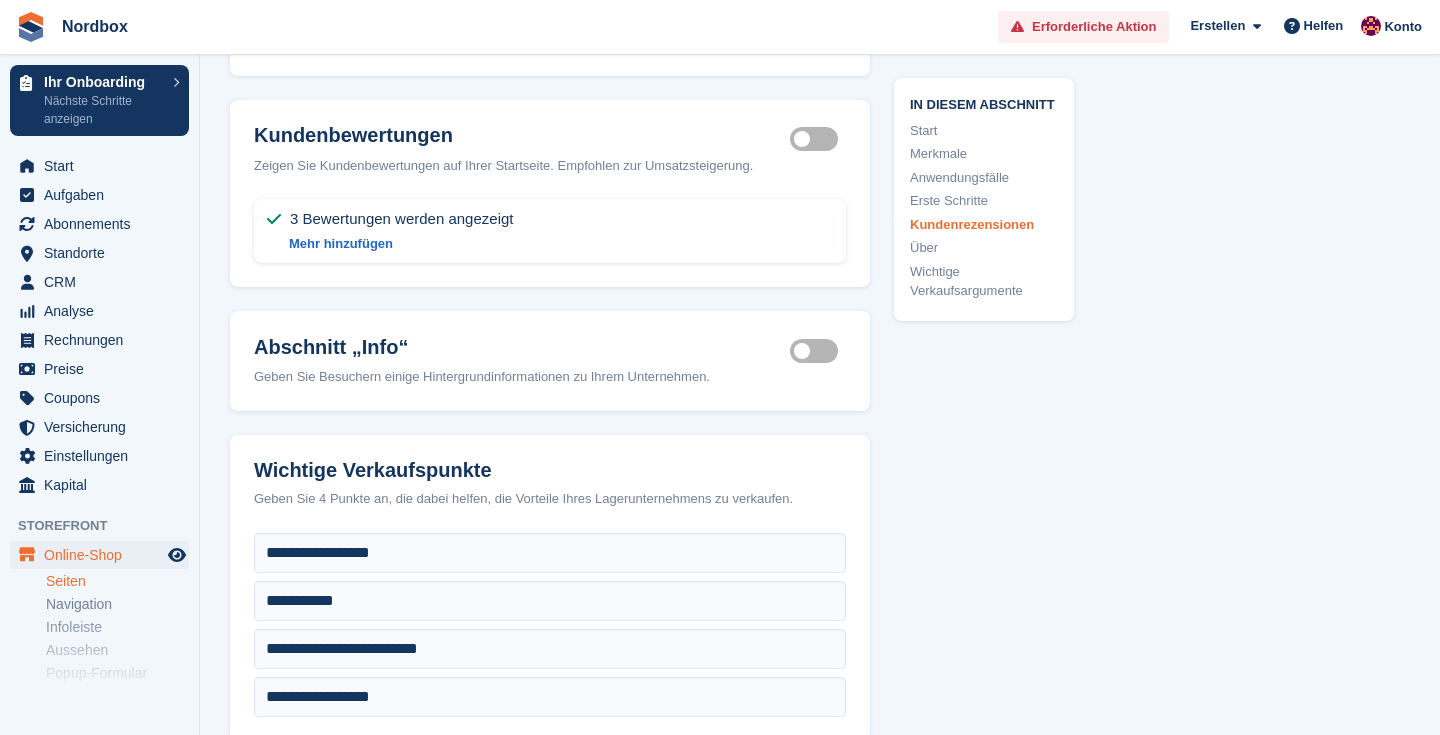 click on "Customer reviews section active" at bounding box center (818, 138) 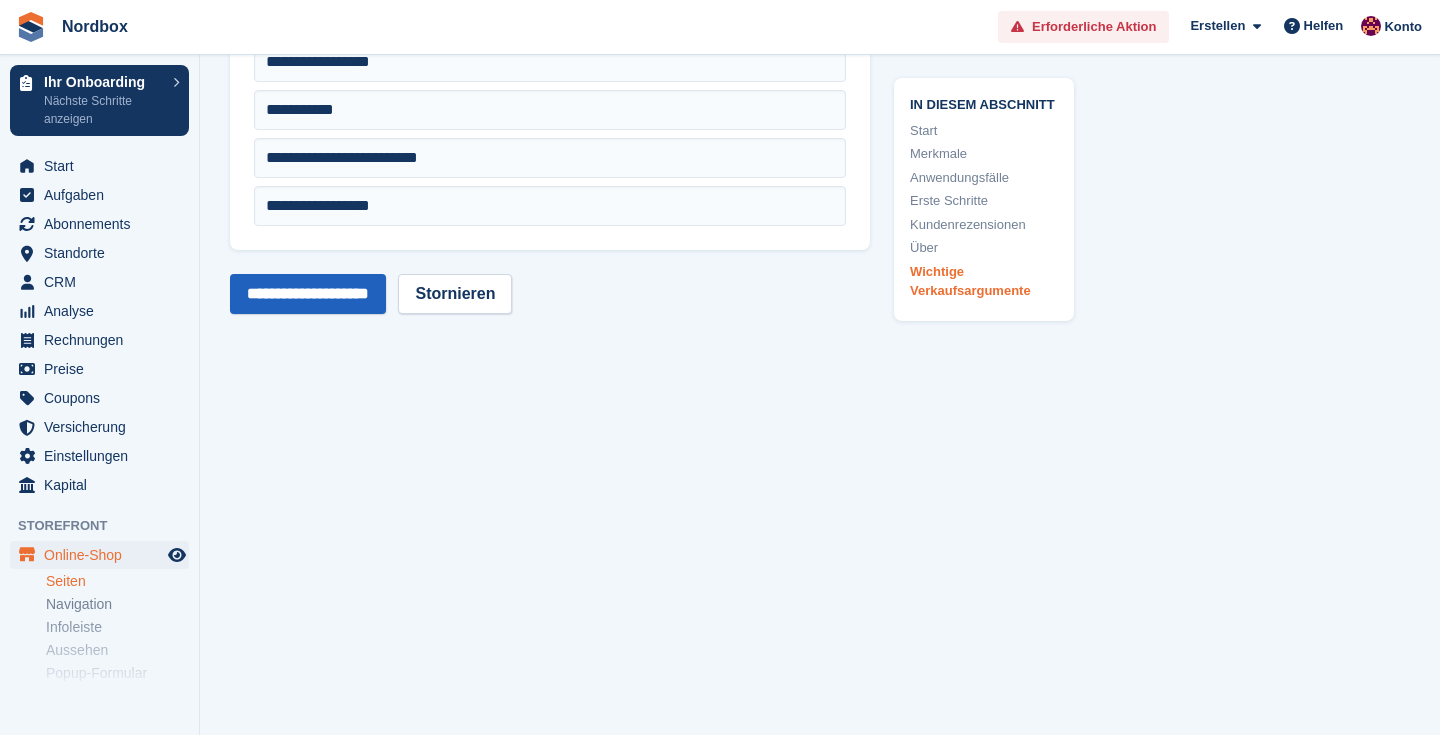 scroll, scrollTop: 3956, scrollLeft: 0, axis: vertical 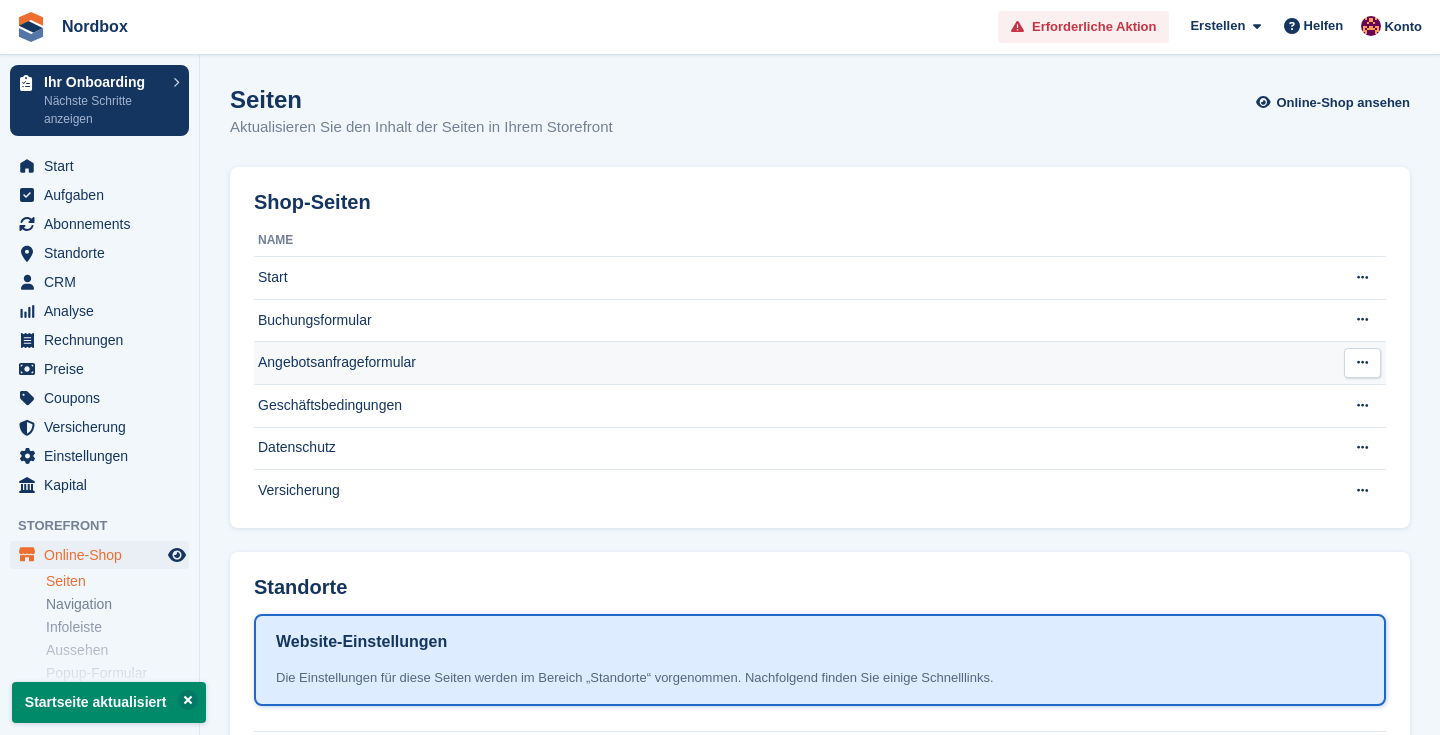 click on "Angebotsanfrageformular" at bounding box center [791, 363] 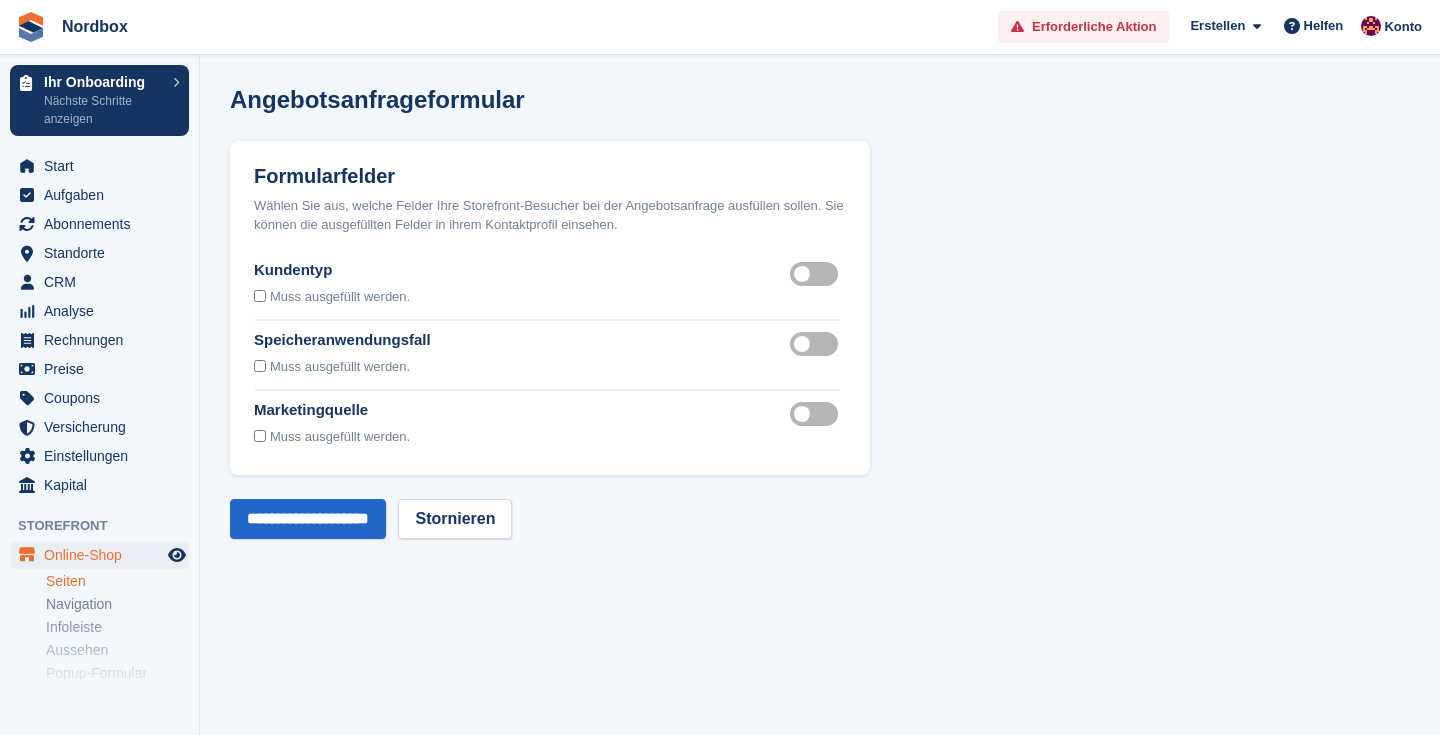scroll, scrollTop: 0, scrollLeft: 0, axis: both 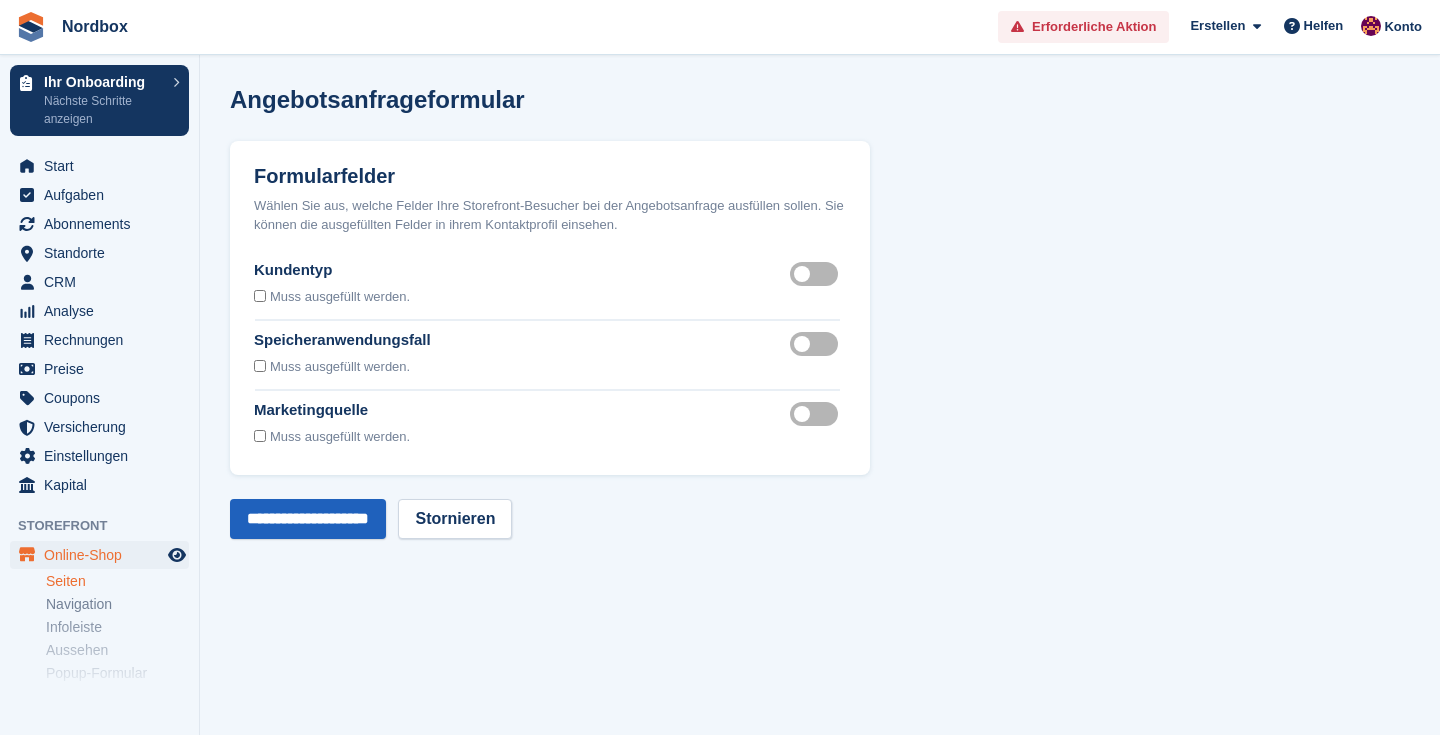 click on "**********" at bounding box center [308, 519] 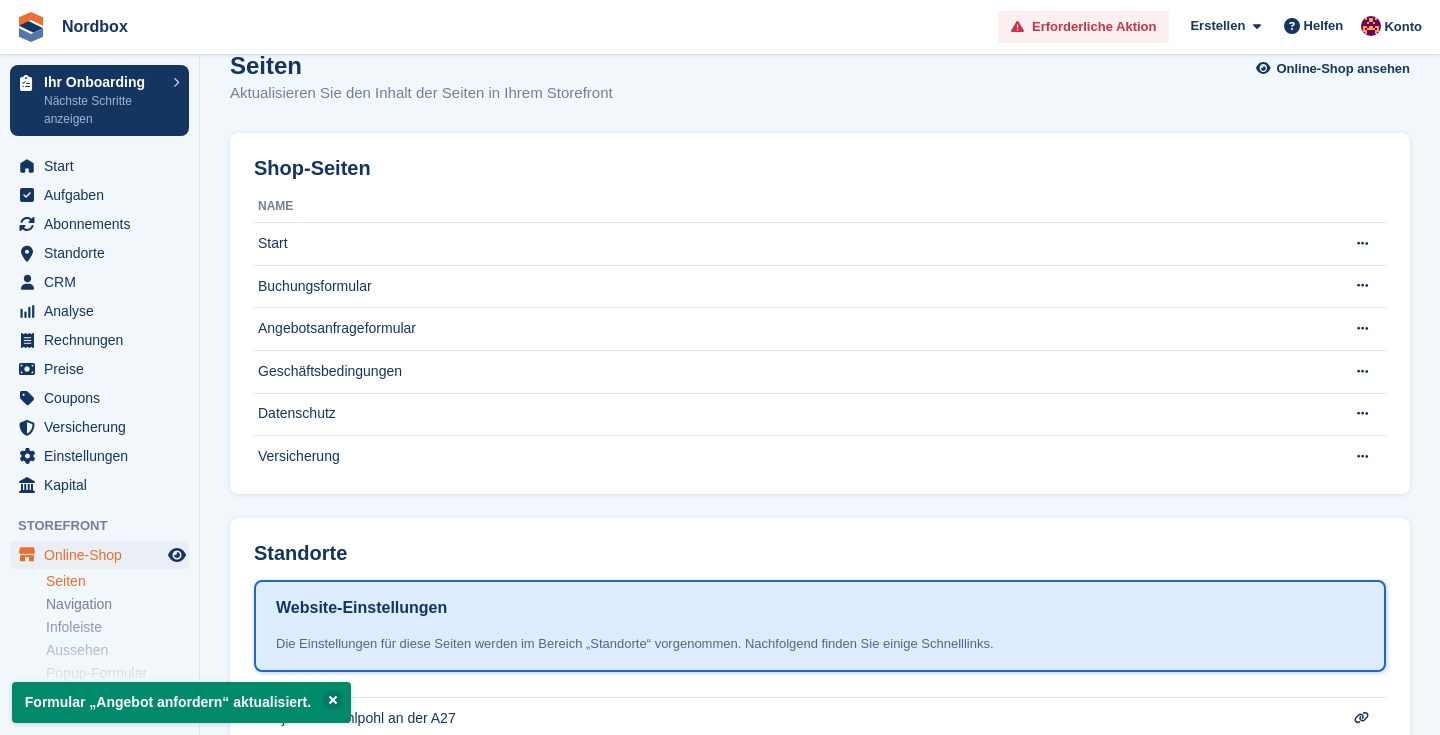 scroll, scrollTop: 38, scrollLeft: 0, axis: vertical 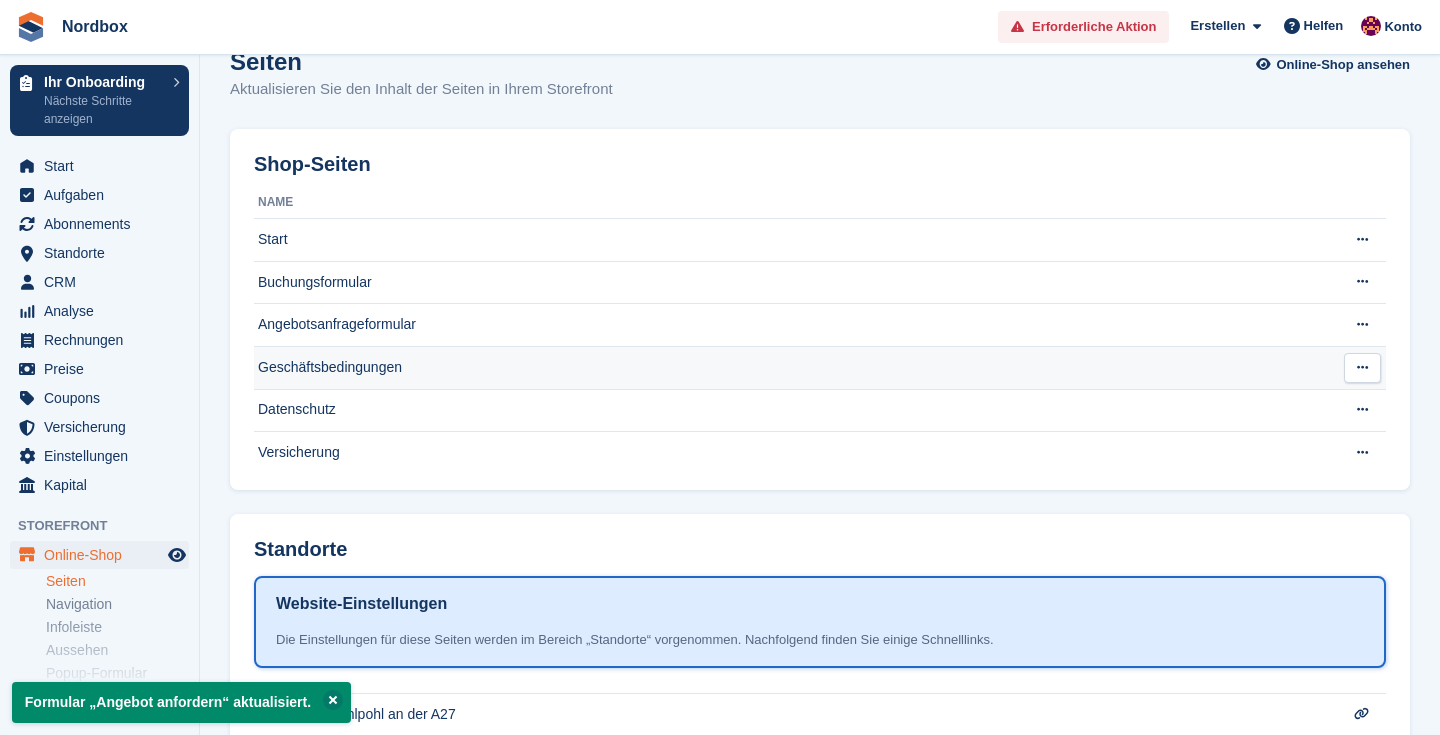 click on "Geschäftsbedingungen" at bounding box center [791, 367] 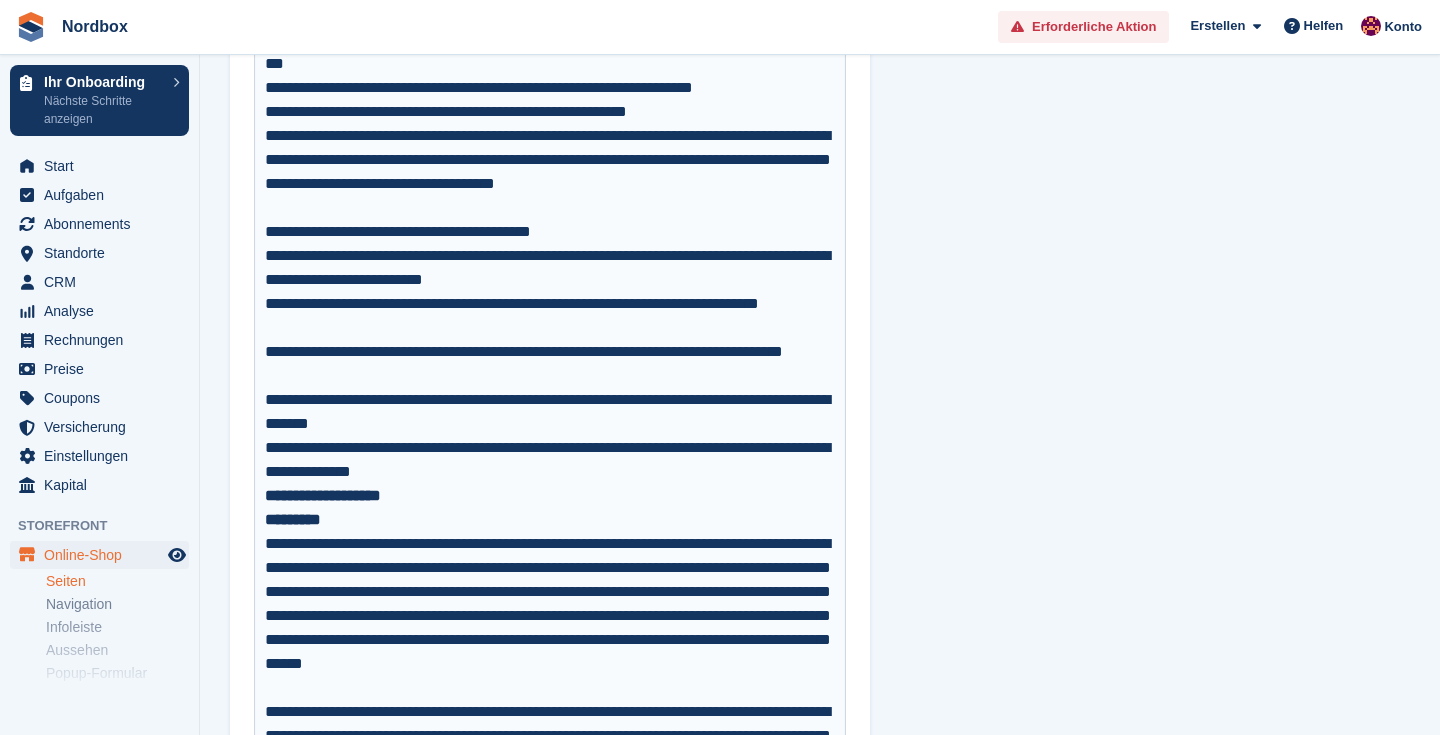 scroll, scrollTop: 577, scrollLeft: 0, axis: vertical 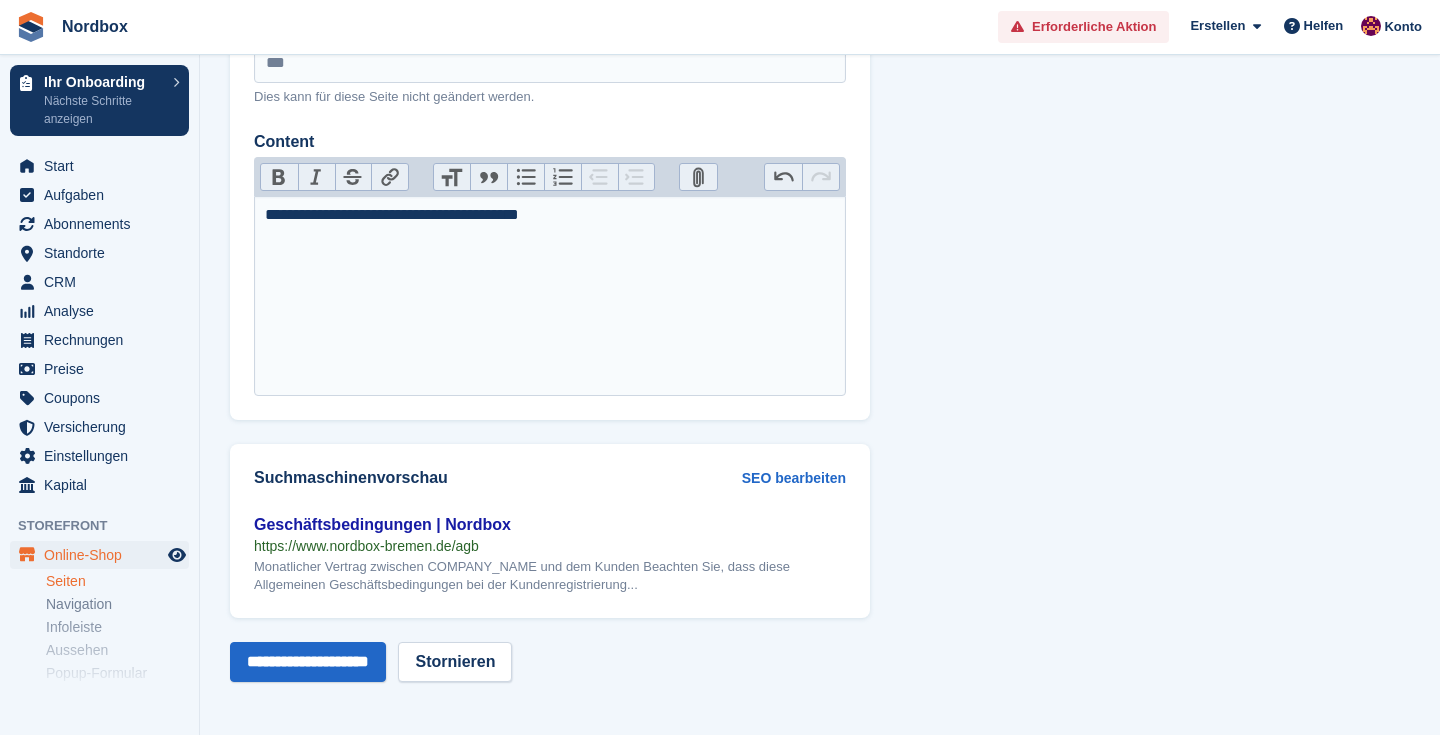 type on "**********" 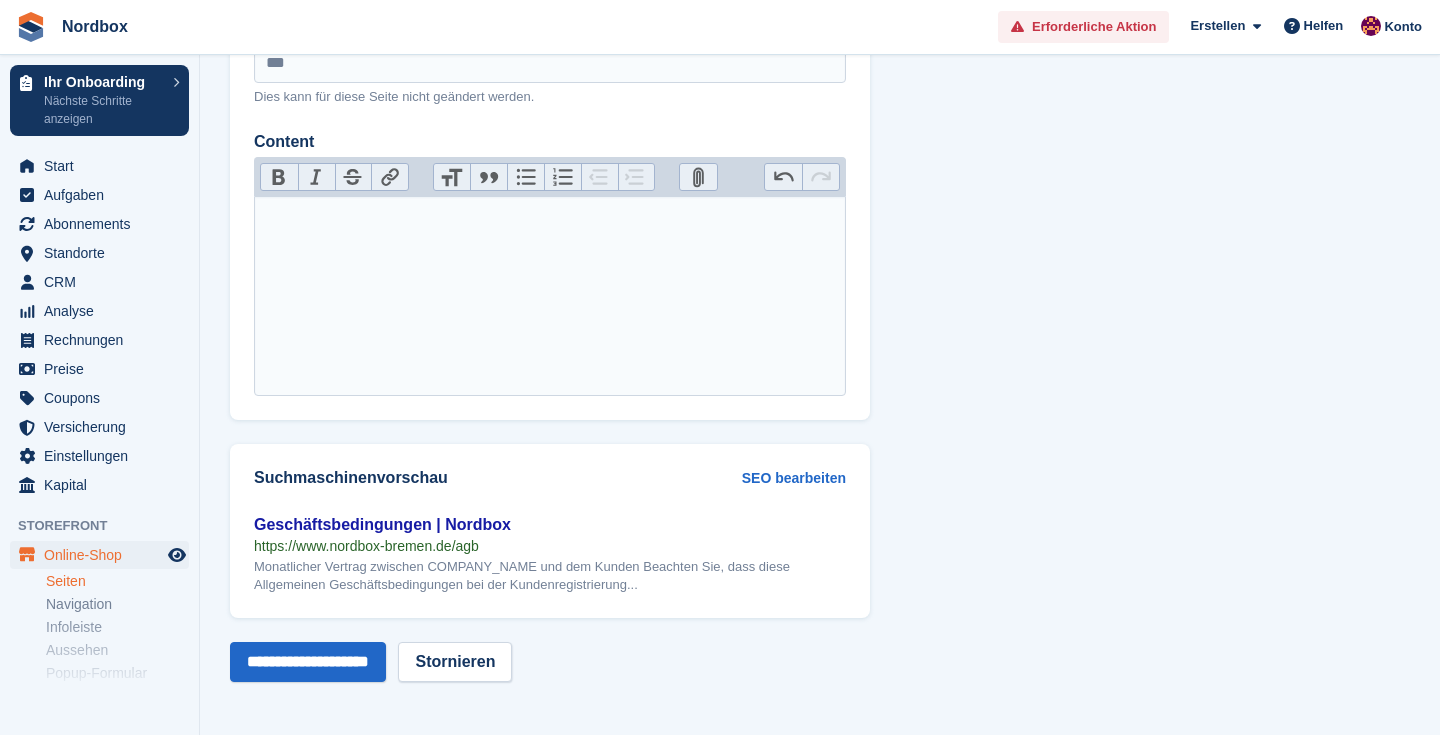 paste on "**********" 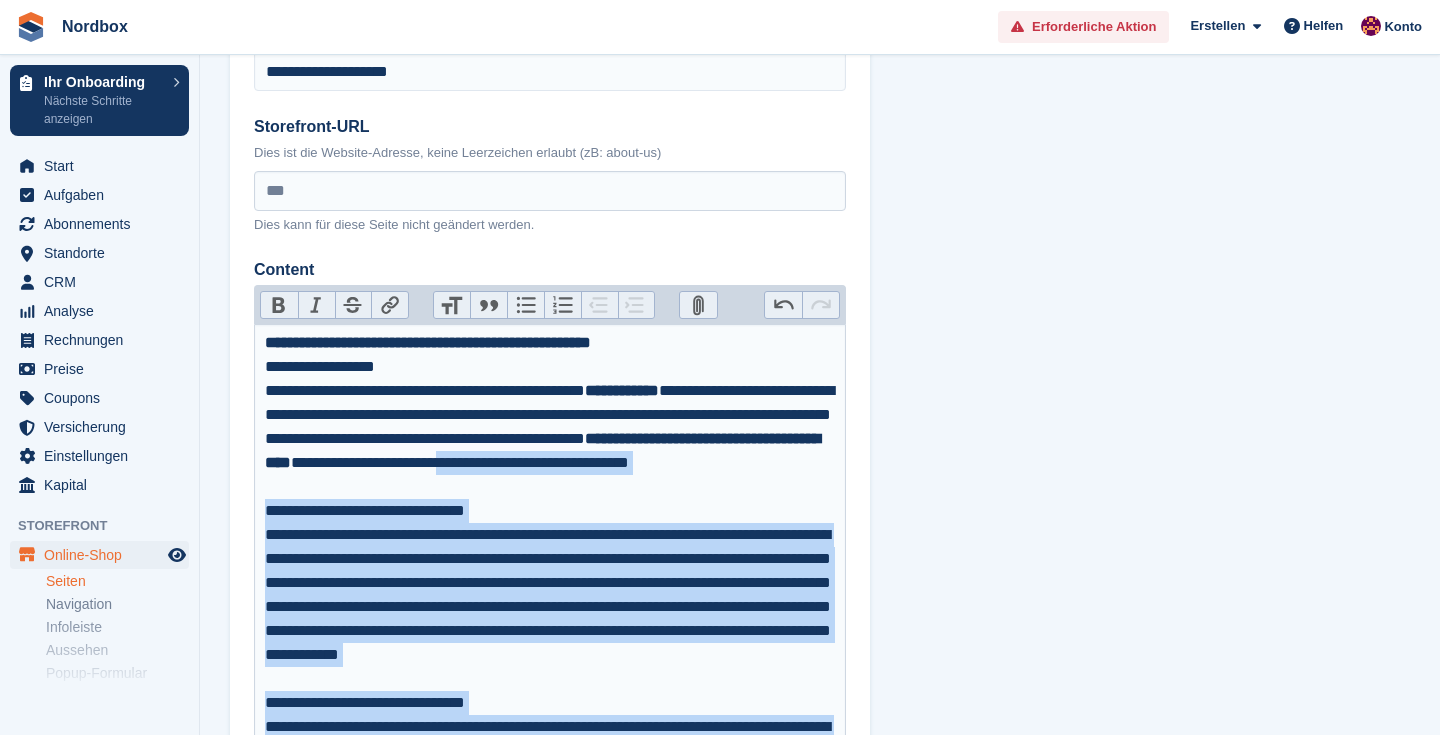 scroll, scrollTop: 184, scrollLeft: 0, axis: vertical 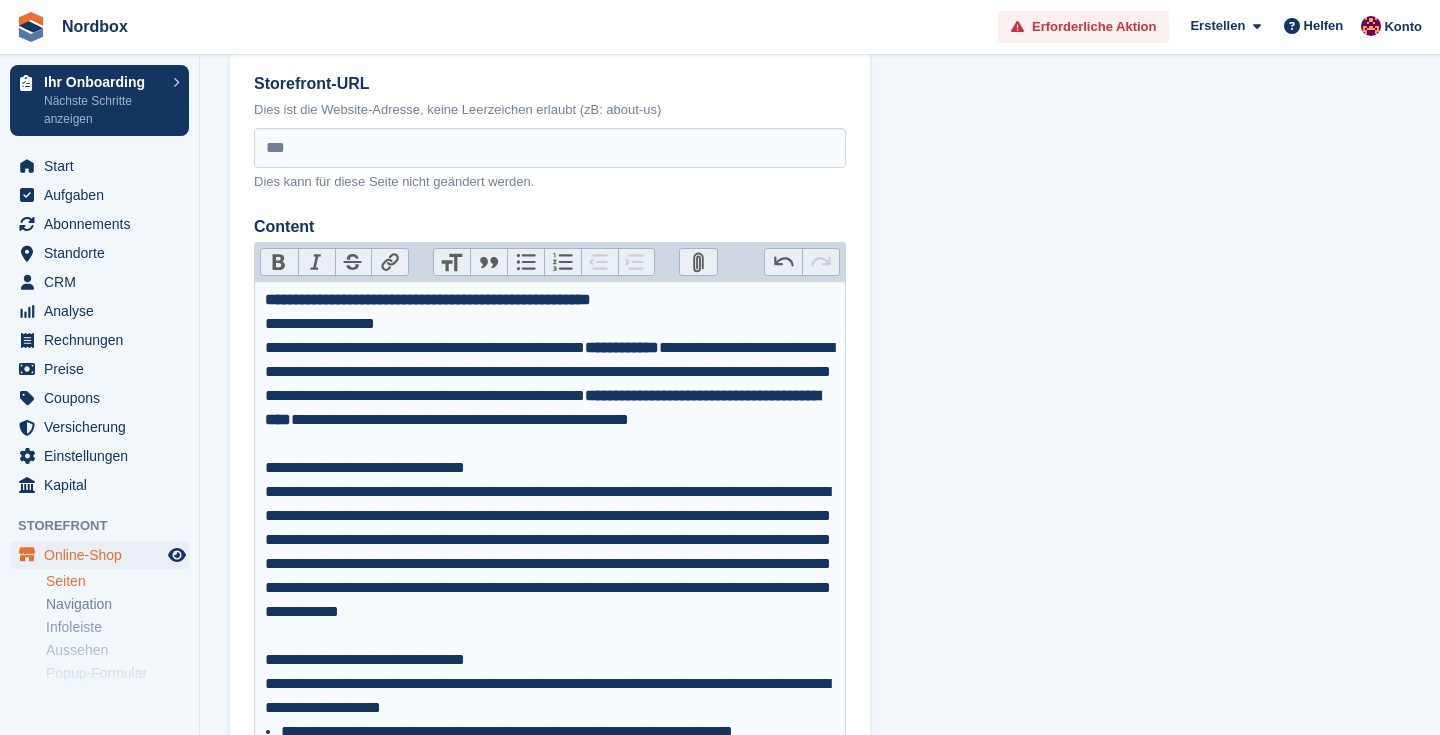 click on "**********" at bounding box center (550, 468) 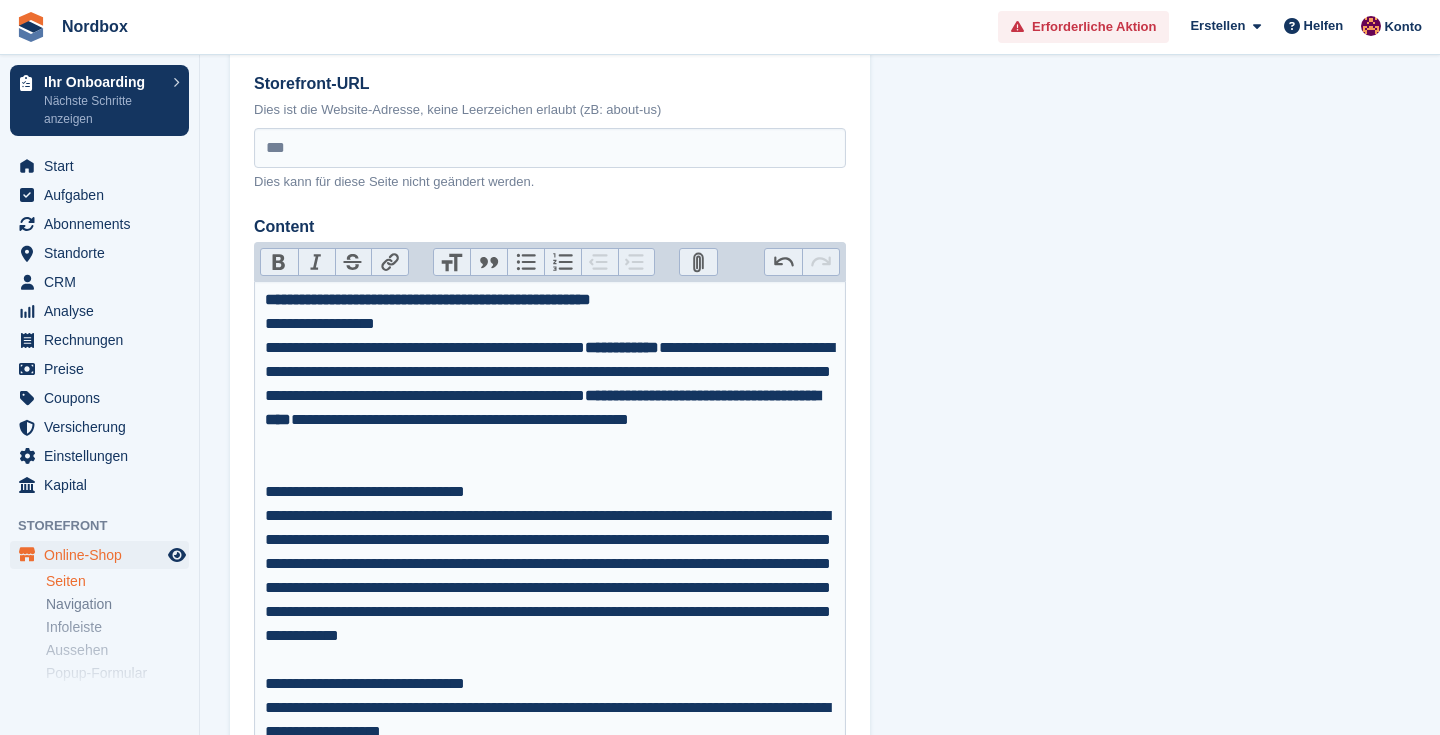 click on "**********" at bounding box center (550, 300) 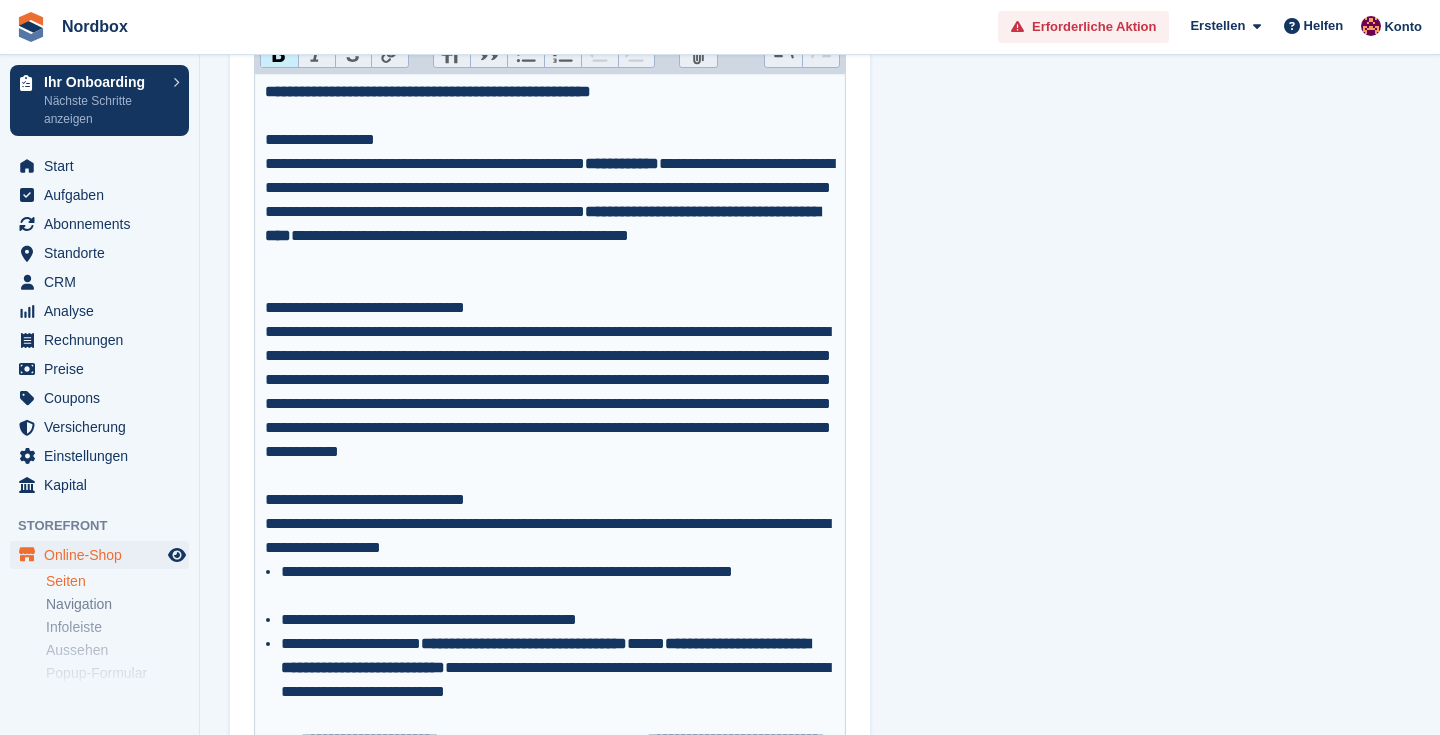 scroll, scrollTop: 396, scrollLeft: 0, axis: vertical 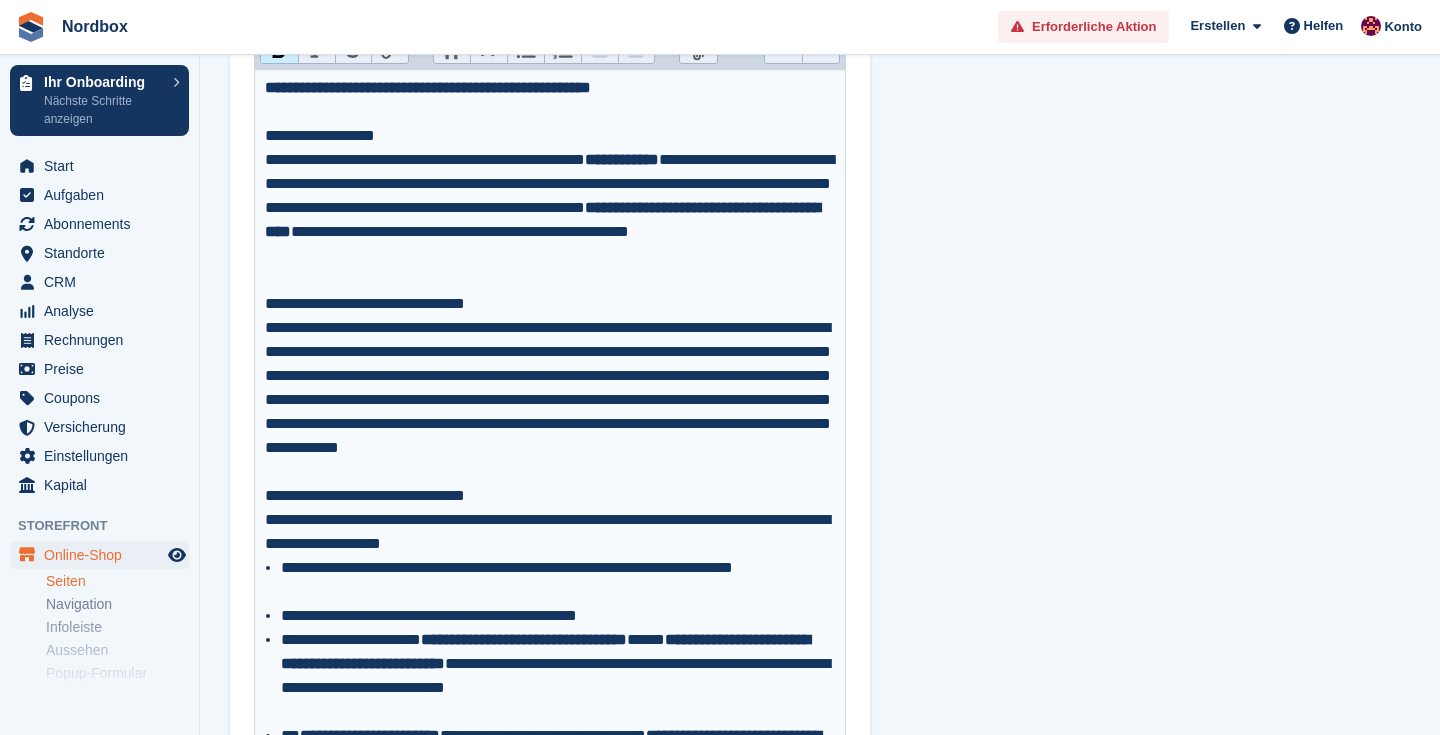 click on "**********" at bounding box center (550, 400) 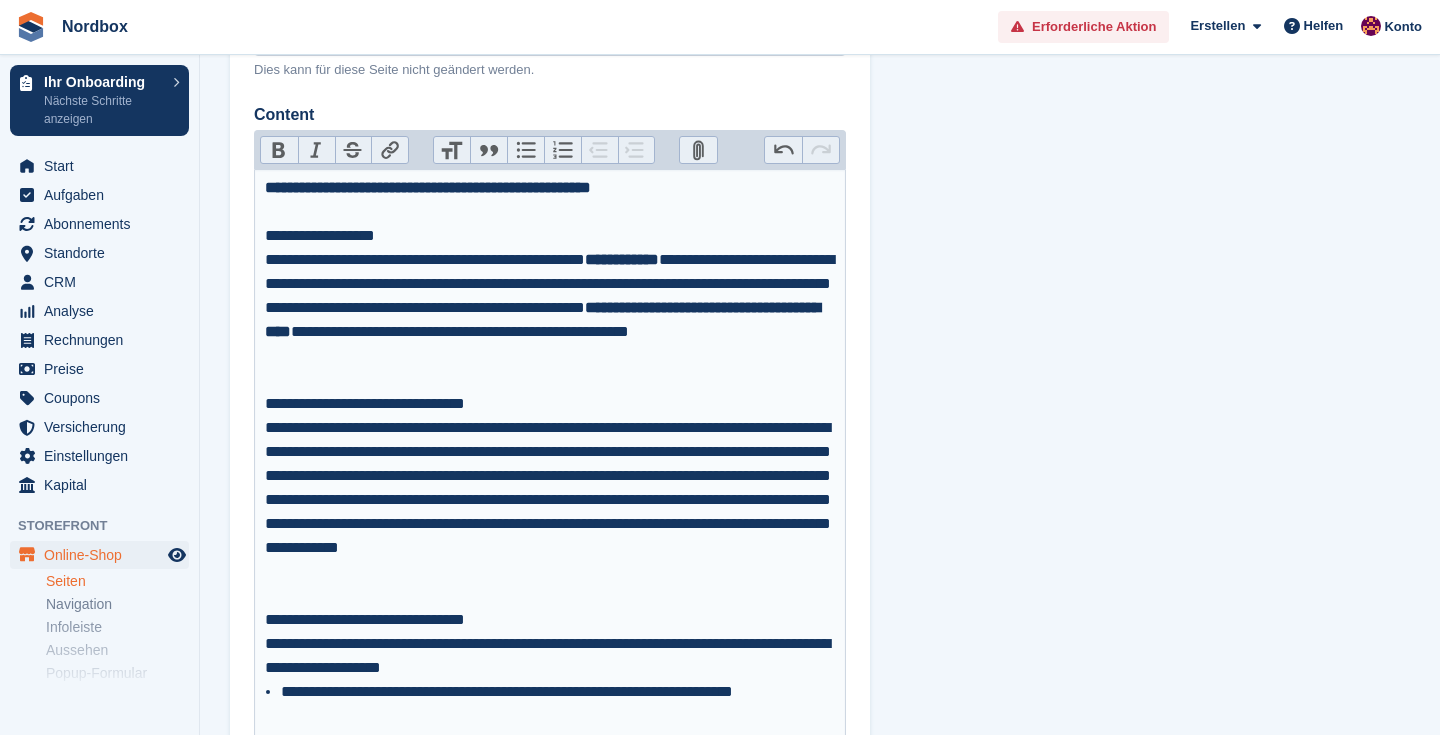 scroll, scrollTop: 274, scrollLeft: 0, axis: vertical 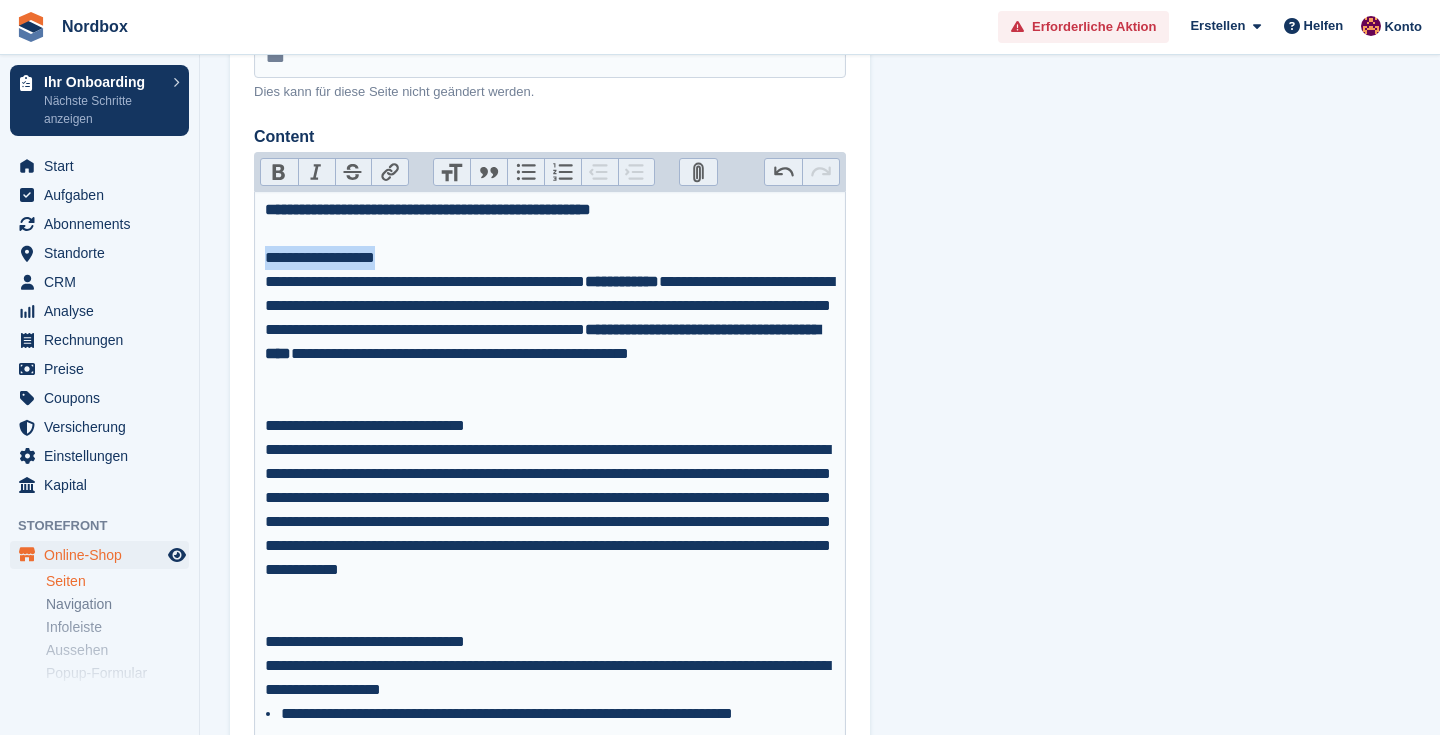 drag, startPoint x: 402, startPoint y: 257, endPoint x: 252, endPoint y: 253, distance: 150.05333 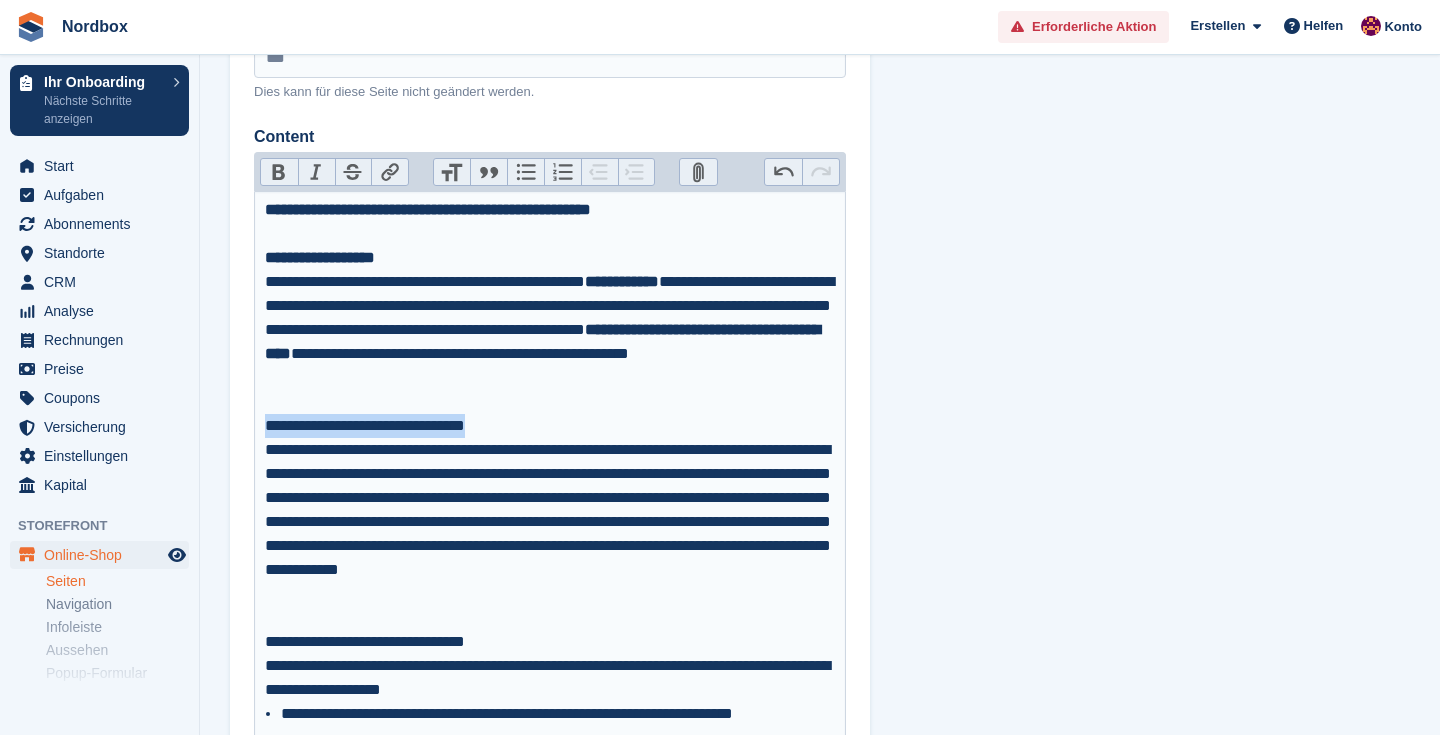 drag, startPoint x: 526, startPoint y: 421, endPoint x: 261, endPoint y: 416, distance: 265.04718 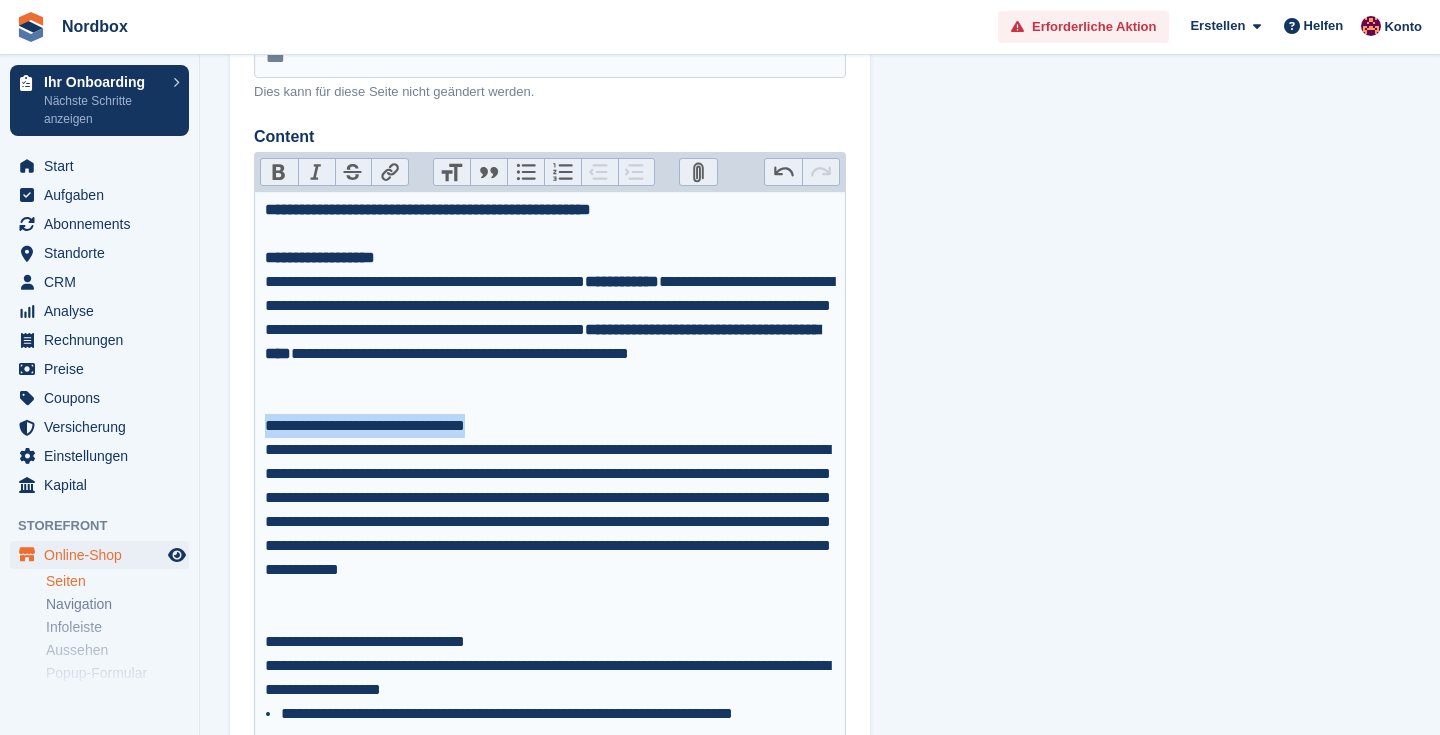 click on "**********" at bounding box center (550, 1098) 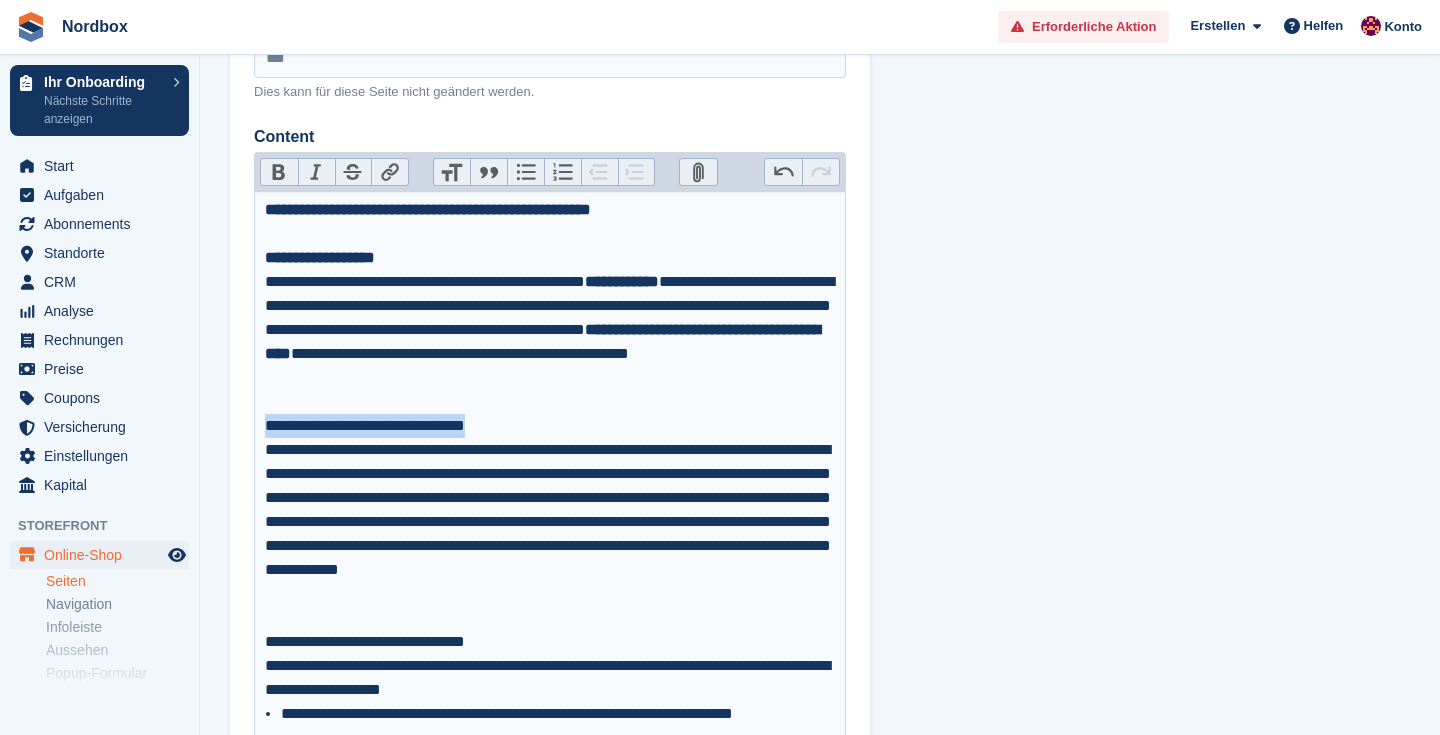 click on "Bold" at bounding box center [279, 172] 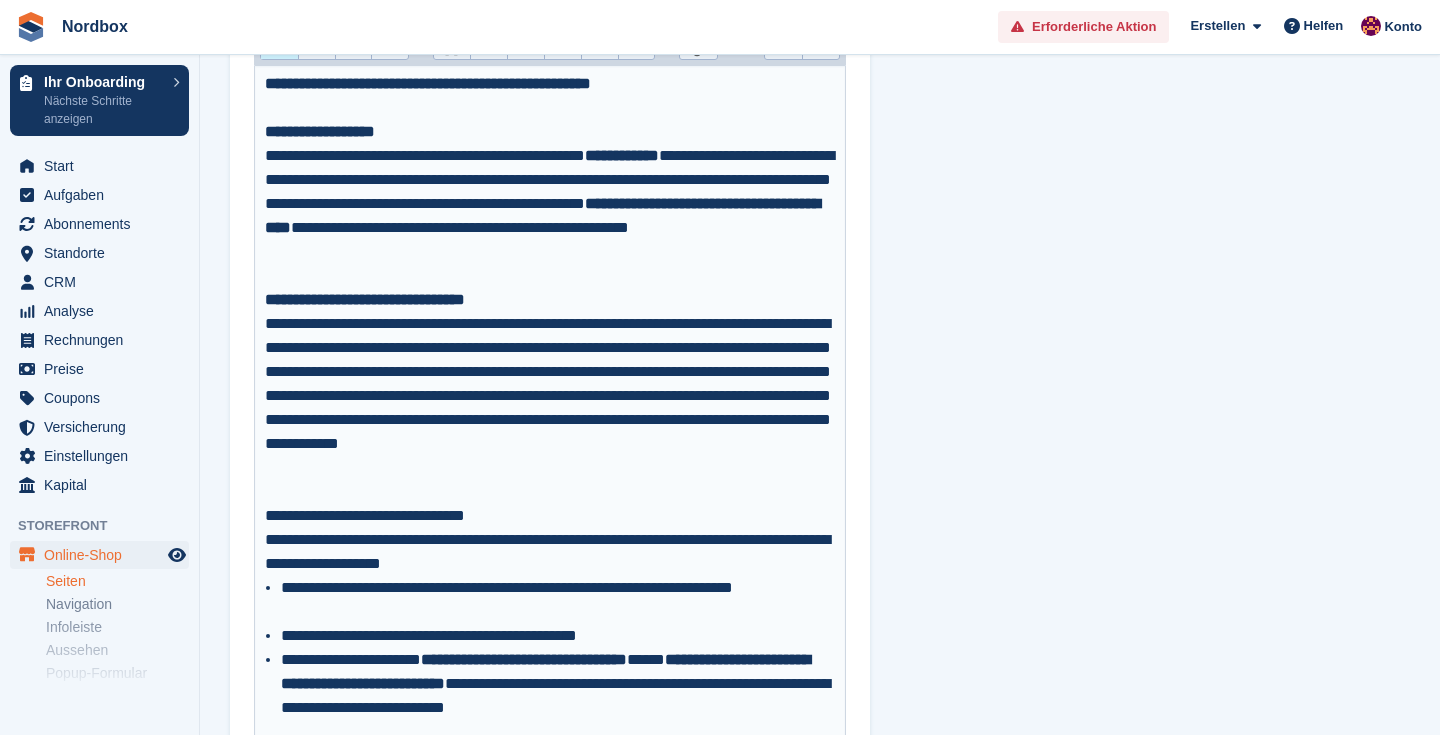 scroll, scrollTop: 403, scrollLeft: 0, axis: vertical 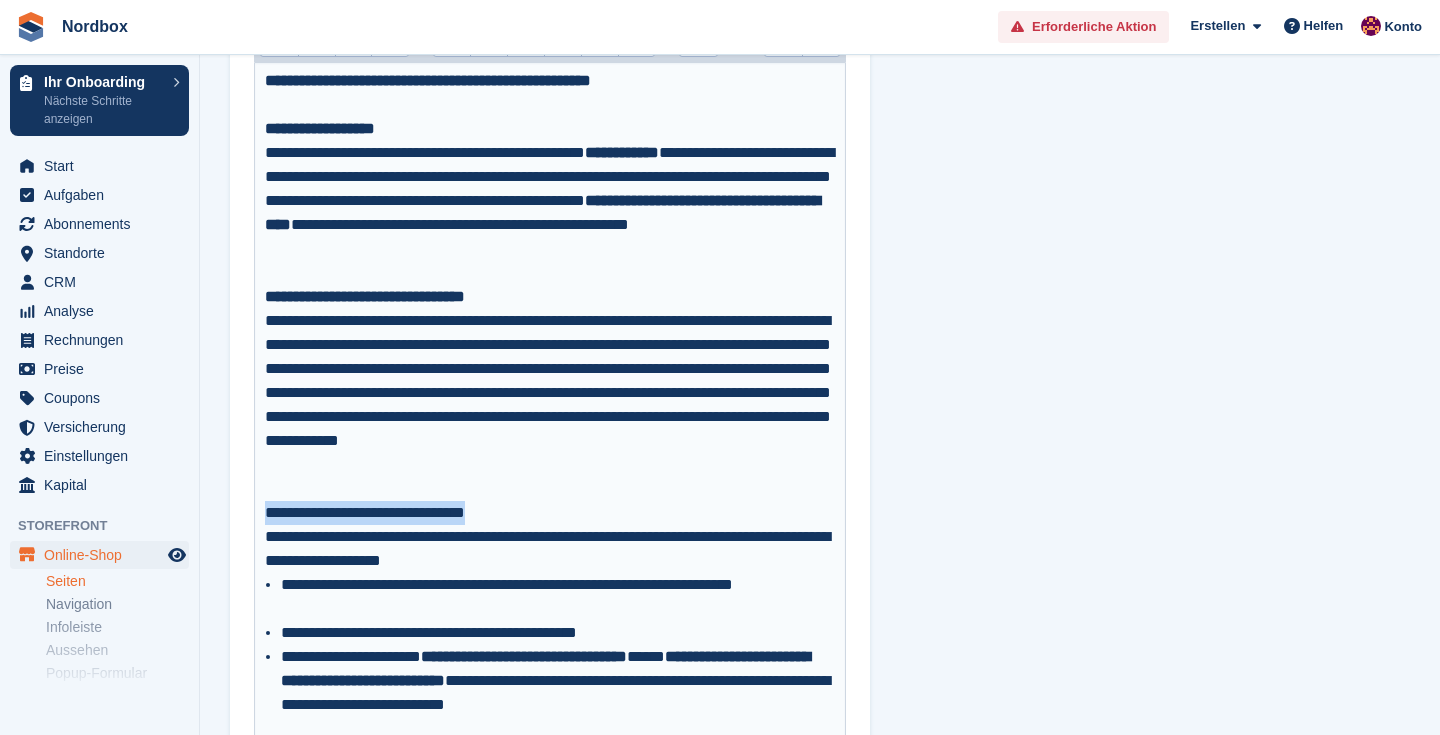drag, startPoint x: 530, startPoint y: 508, endPoint x: 257, endPoint y: 507, distance: 273.00183 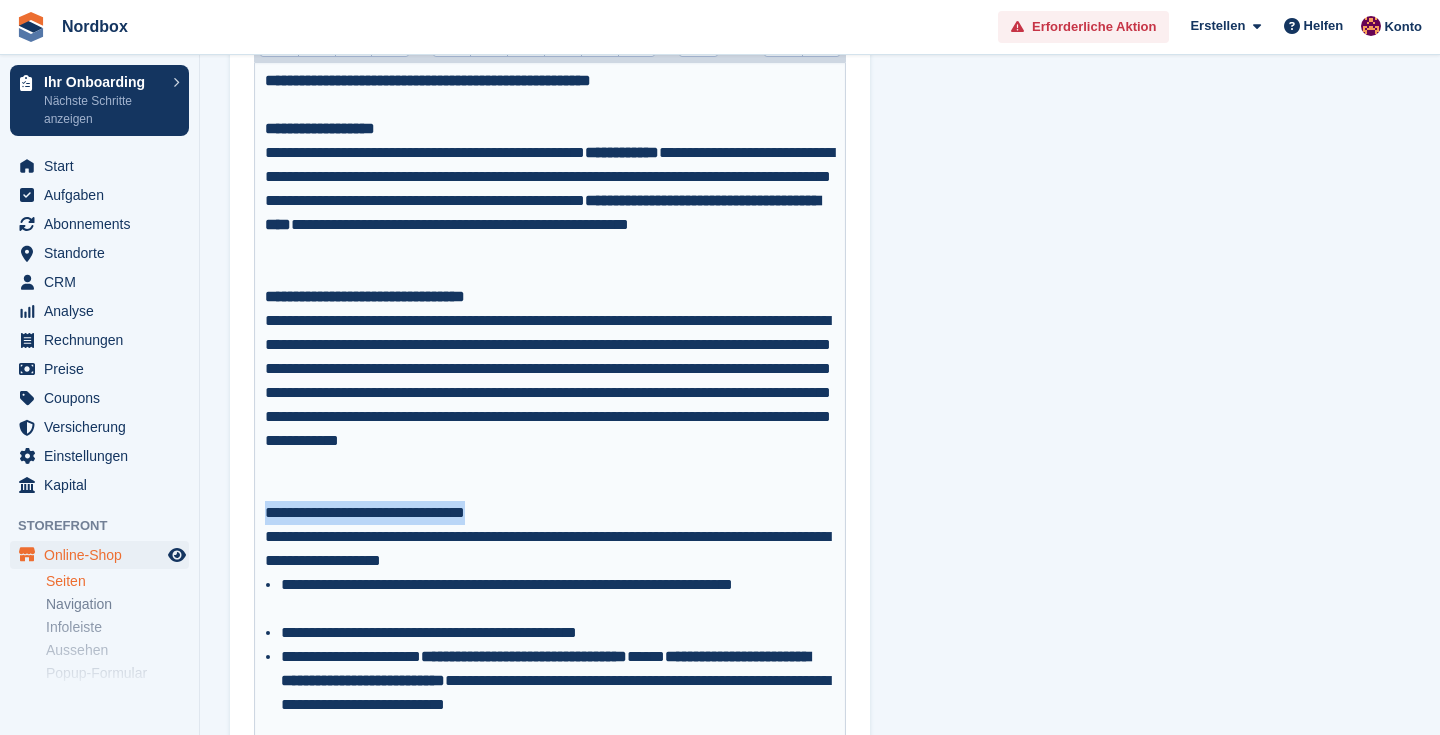 click on "**********" at bounding box center [550, 969] 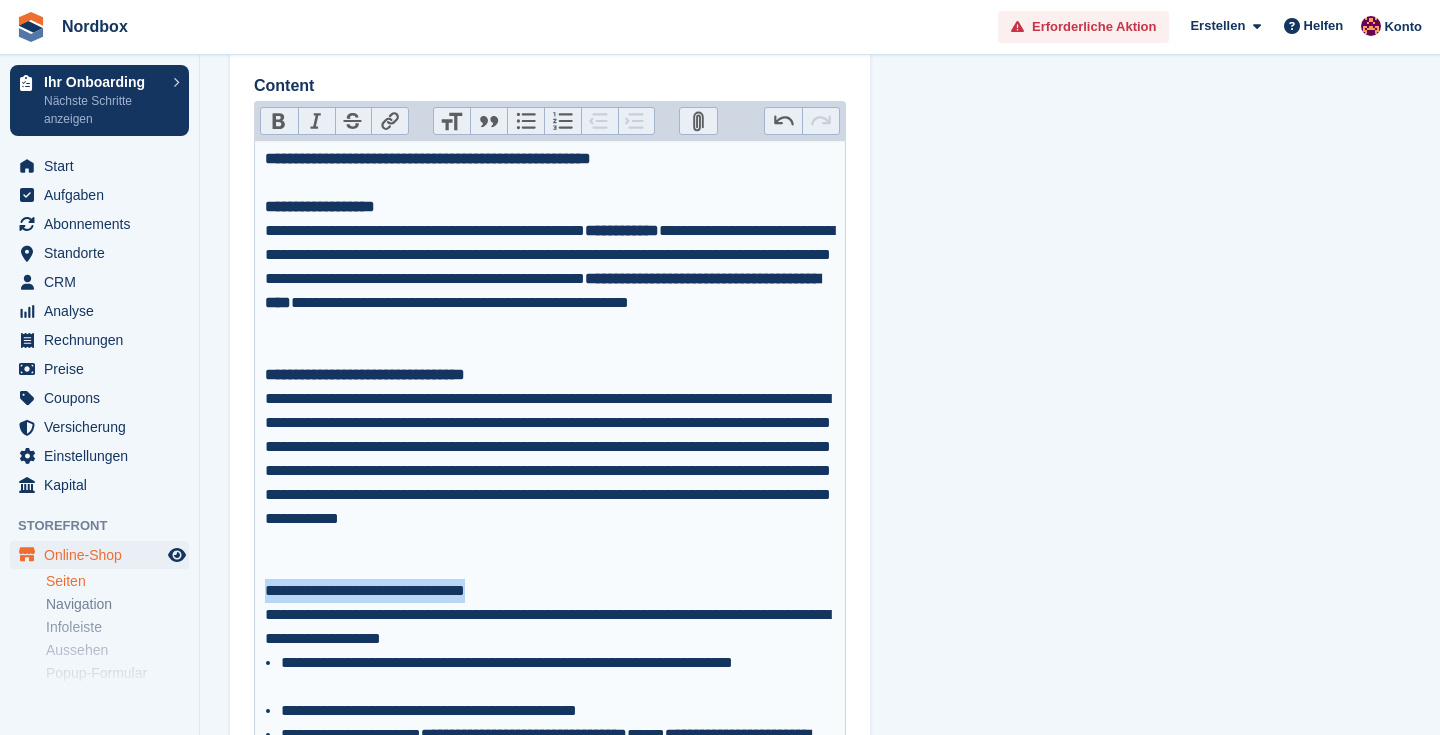 scroll, scrollTop: 318, scrollLeft: 0, axis: vertical 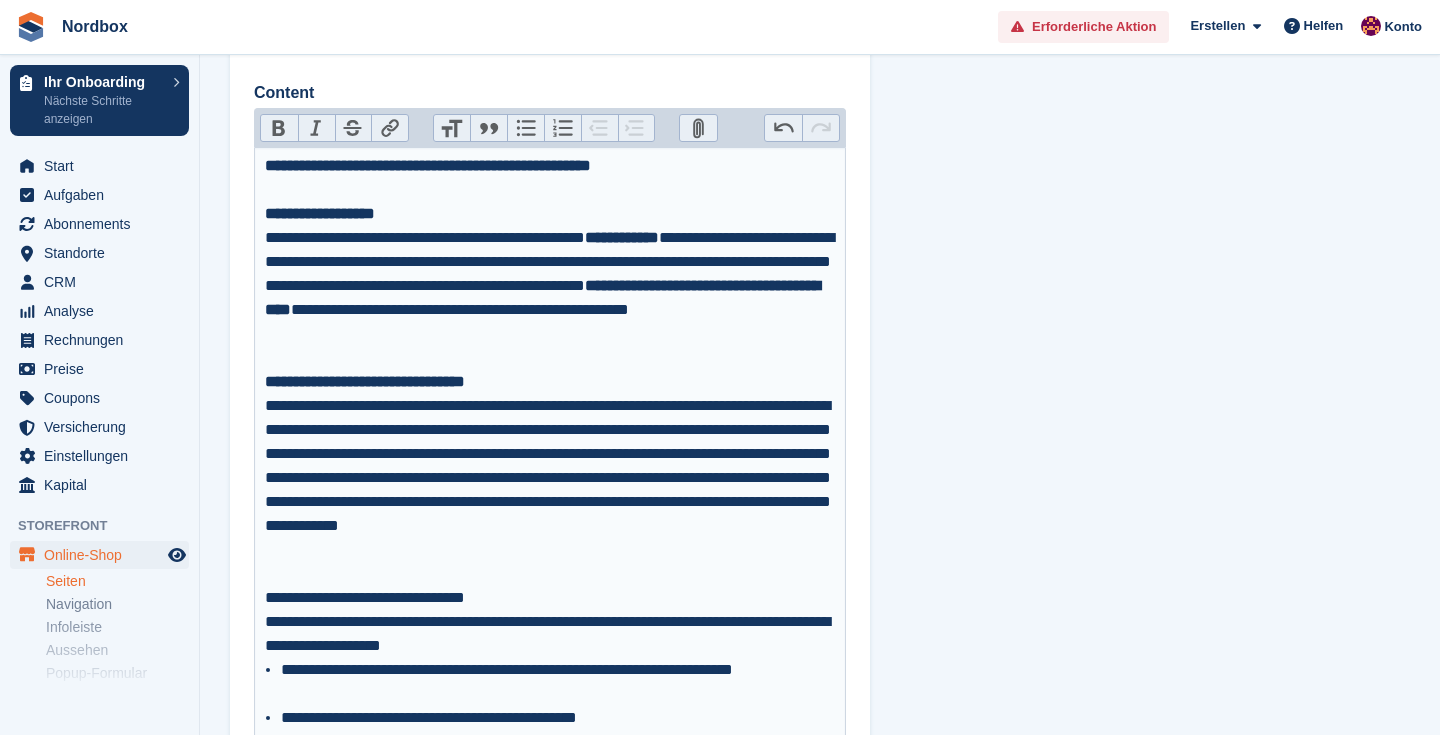 click on "Bold" at bounding box center (279, 128) 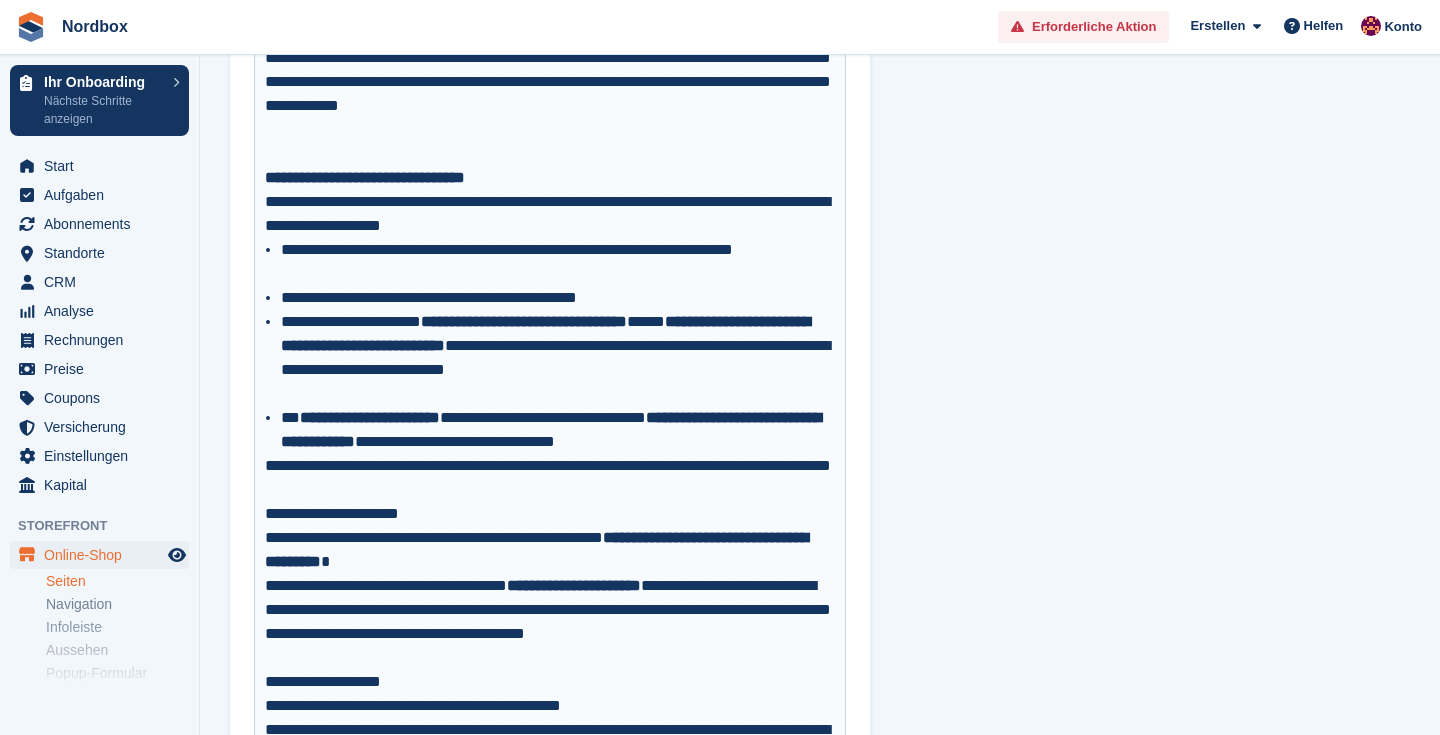 scroll, scrollTop: 781, scrollLeft: 0, axis: vertical 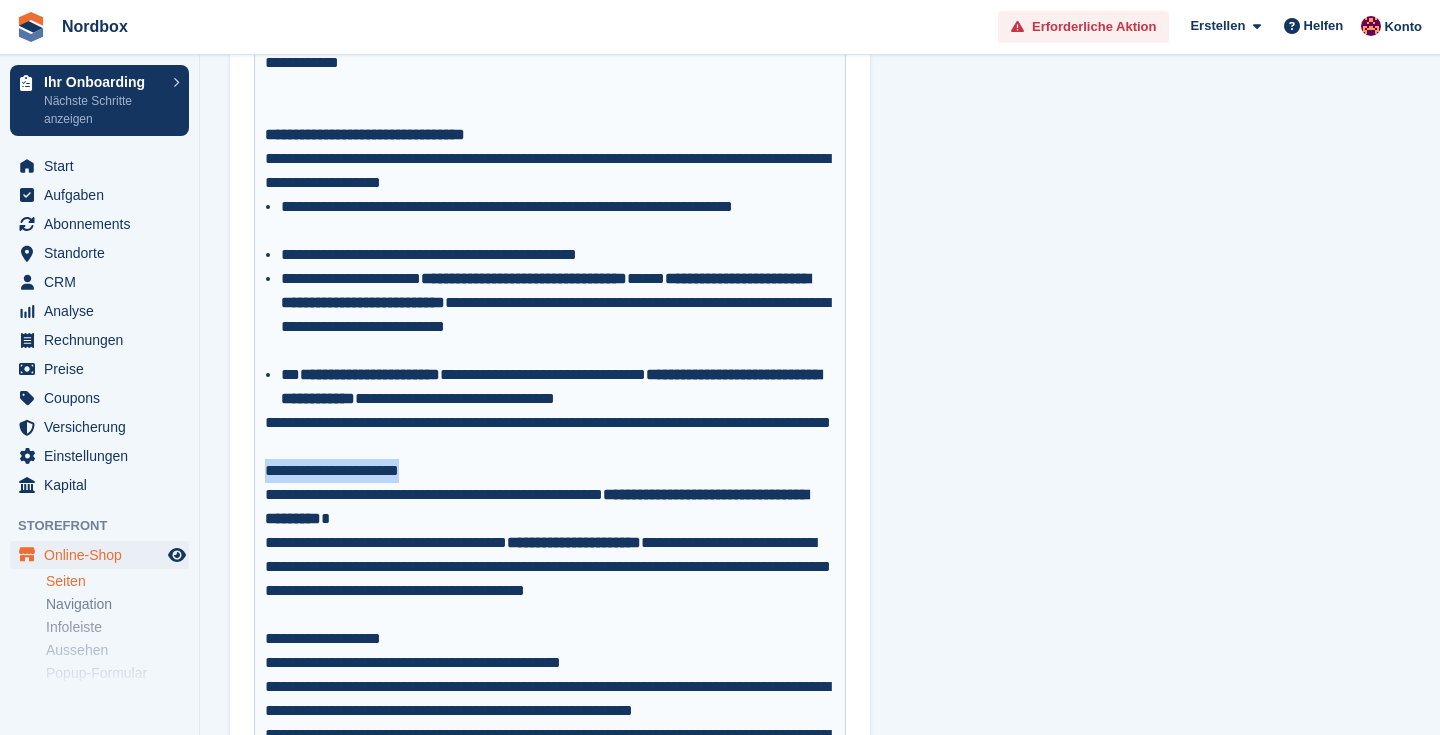 drag, startPoint x: 452, startPoint y: 468, endPoint x: 257, endPoint y: 472, distance: 195.04102 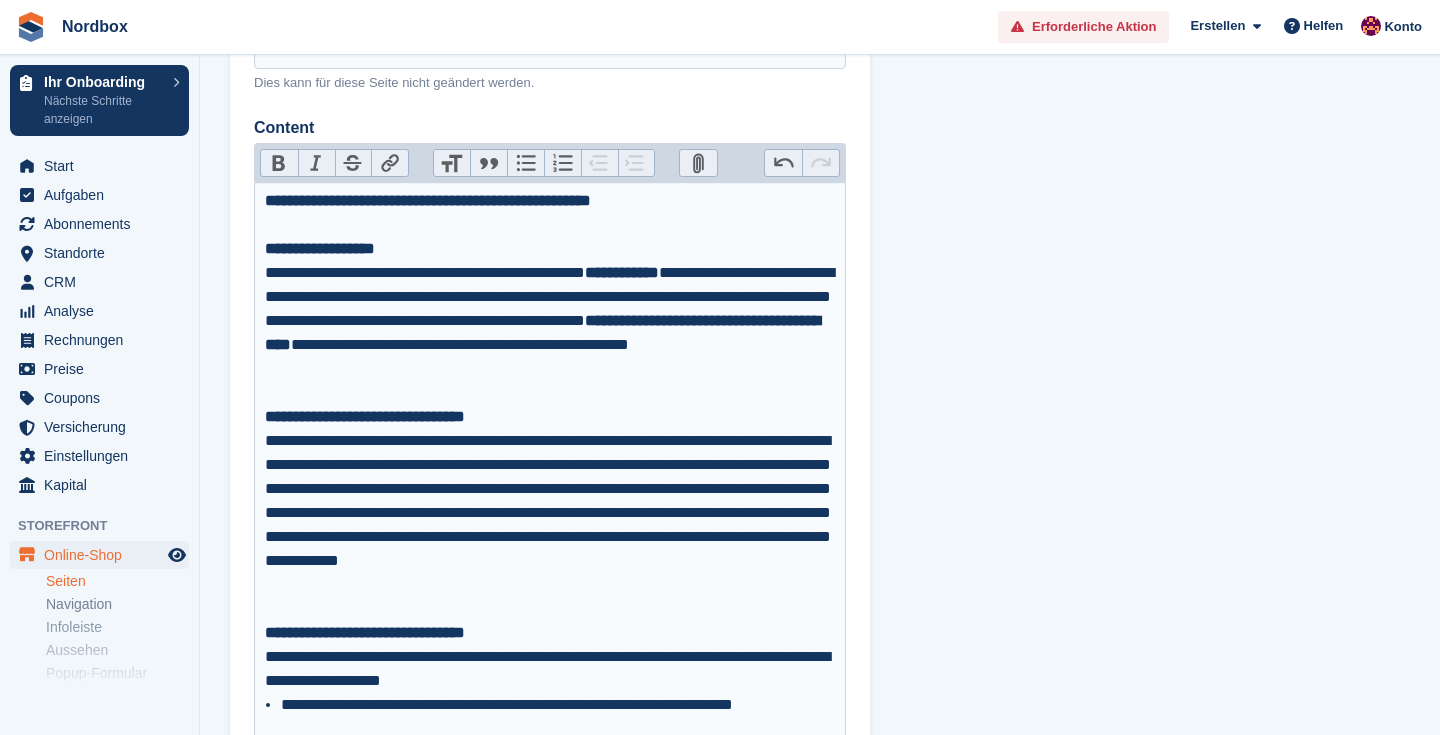 scroll, scrollTop: 268, scrollLeft: 0, axis: vertical 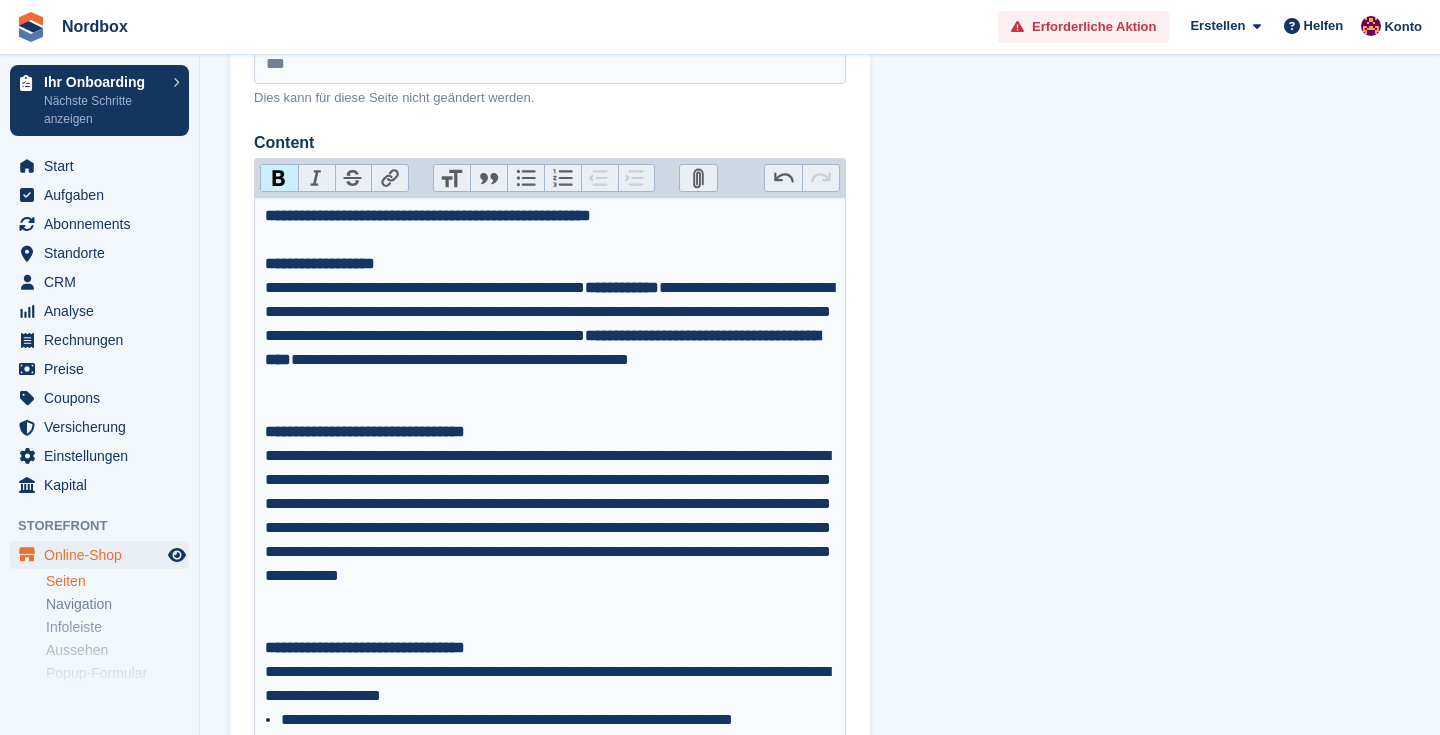click on "Bold" at bounding box center (279, 178) 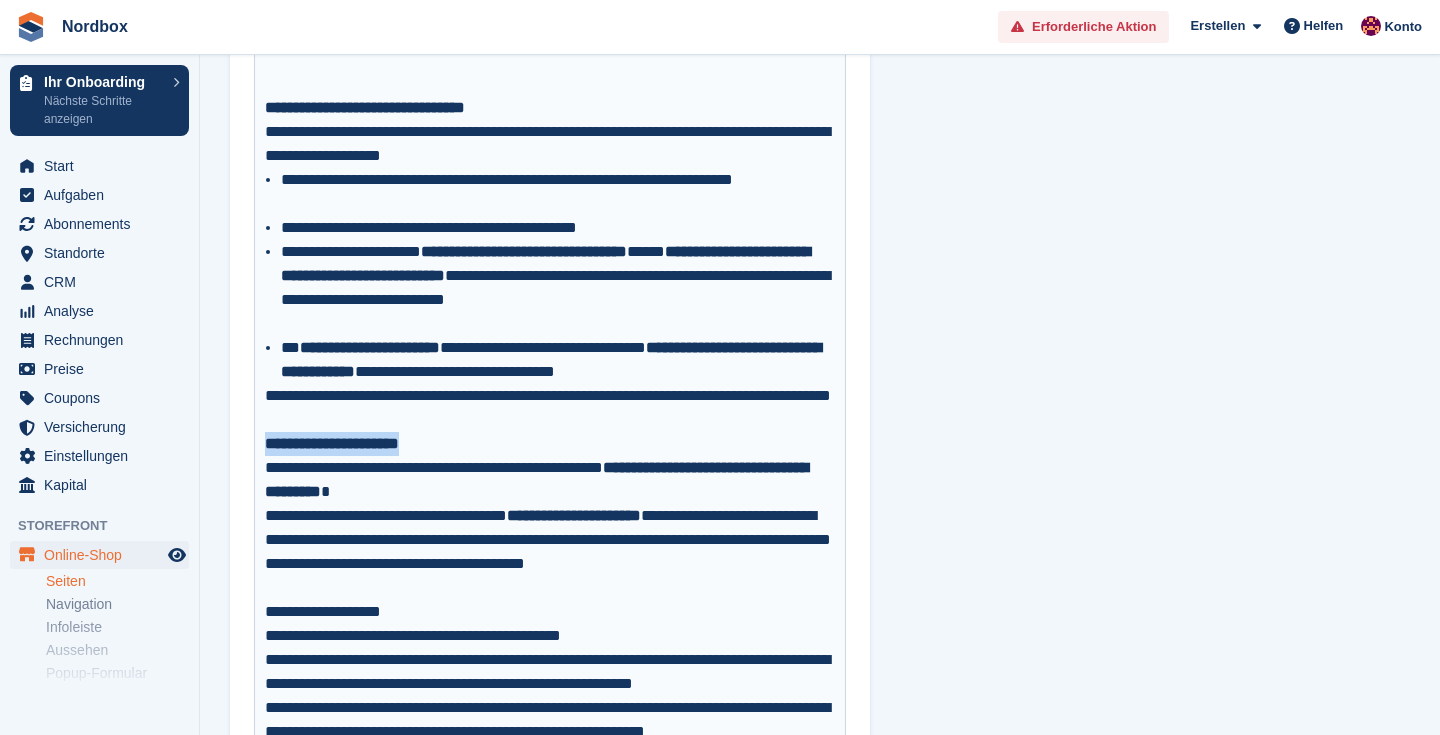 scroll, scrollTop: 812, scrollLeft: 0, axis: vertical 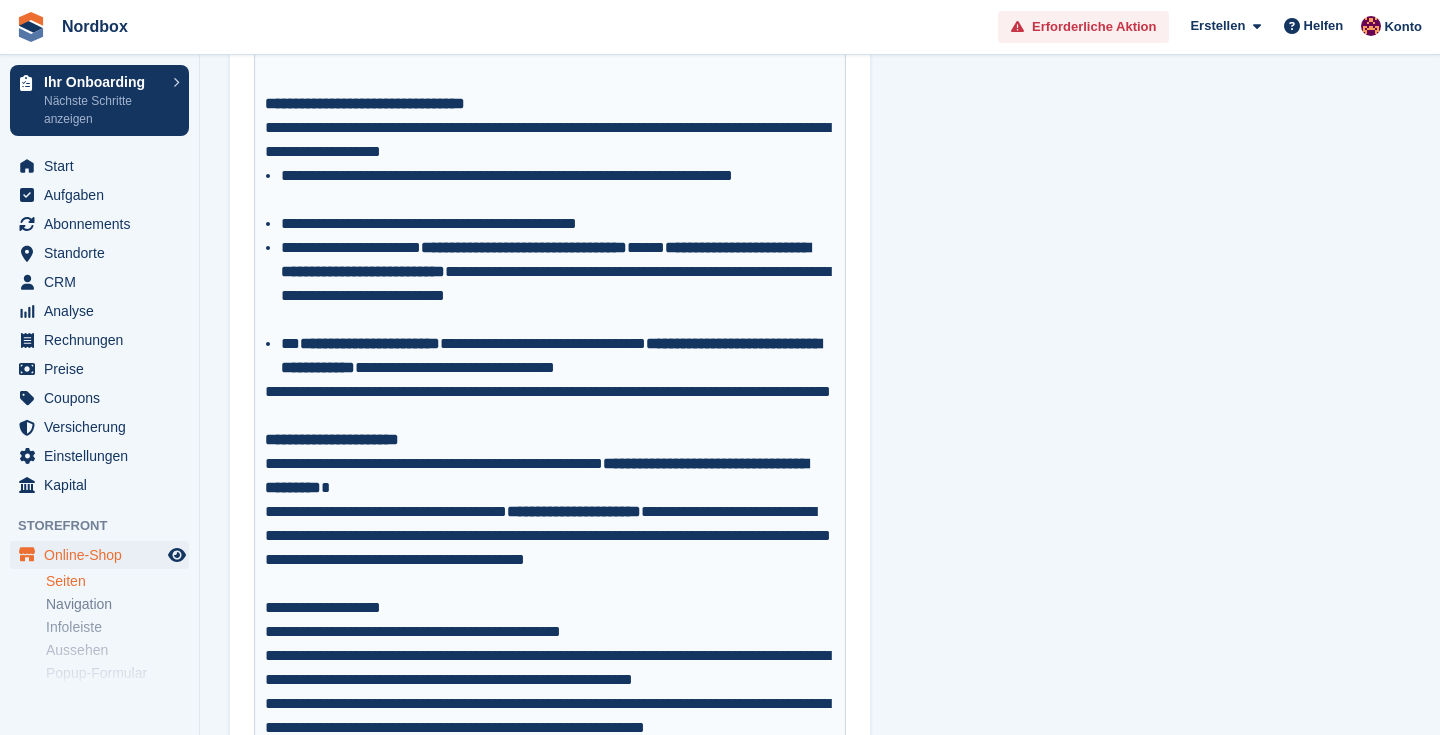 click on "**********" at bounding box center [550, 404] 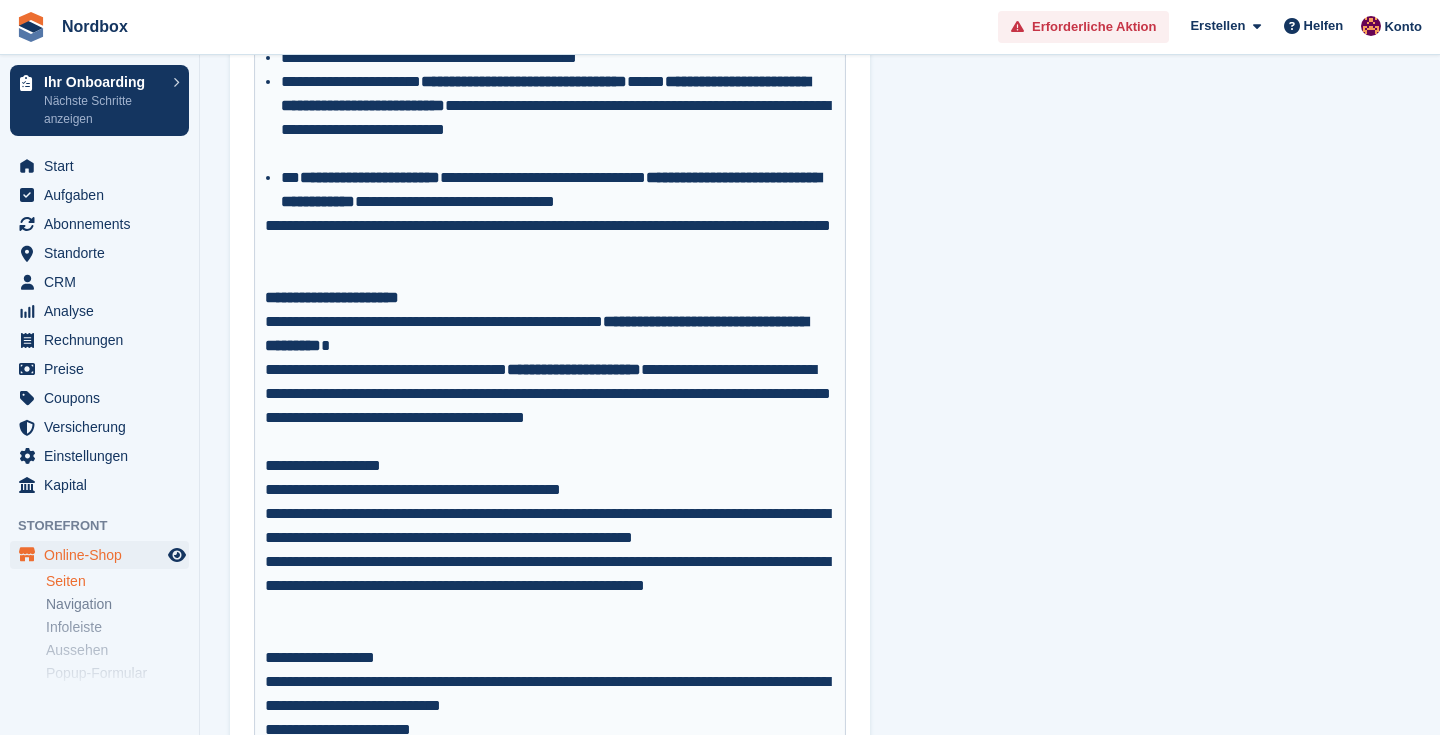 scroll, scrollTop: 991, scrollLeft: 0, axis: vertical 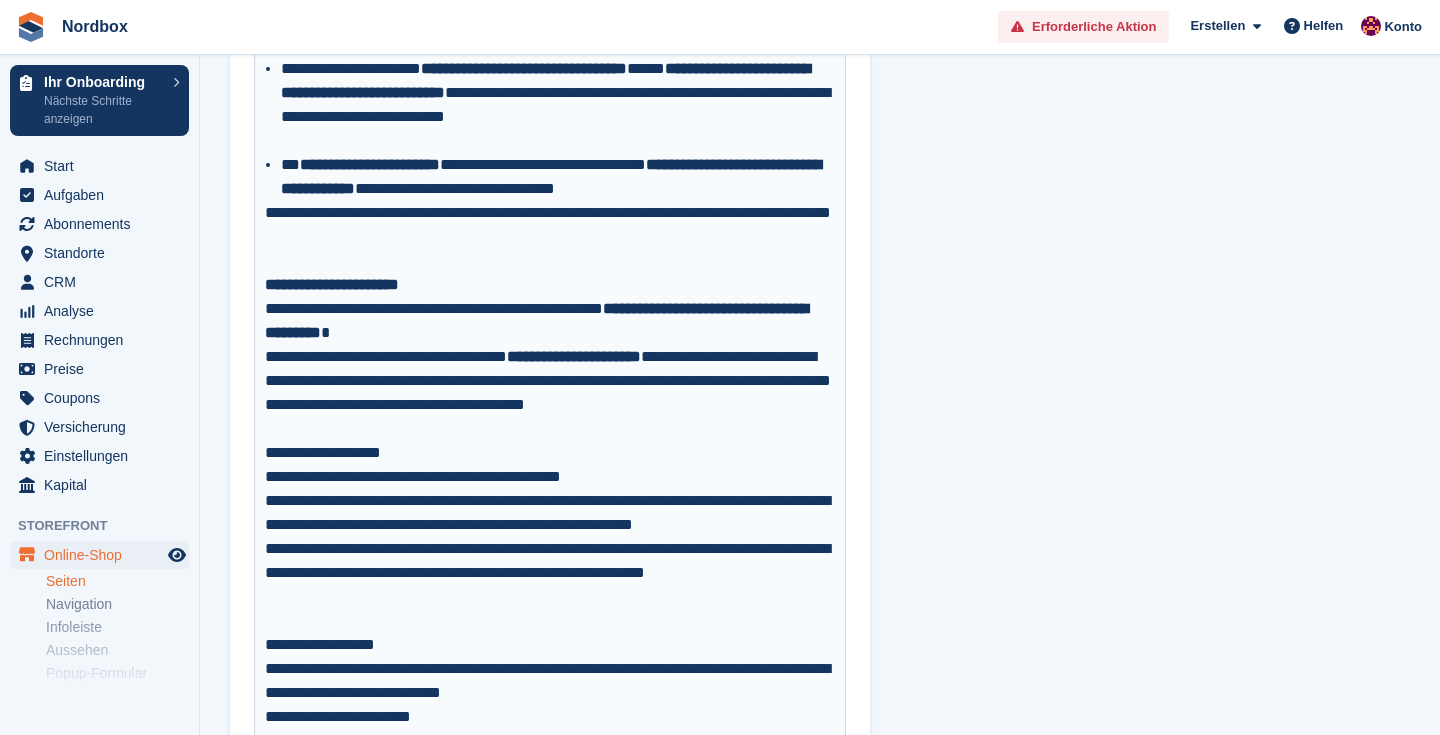 click on "**********" at bounding box center [550, 369] 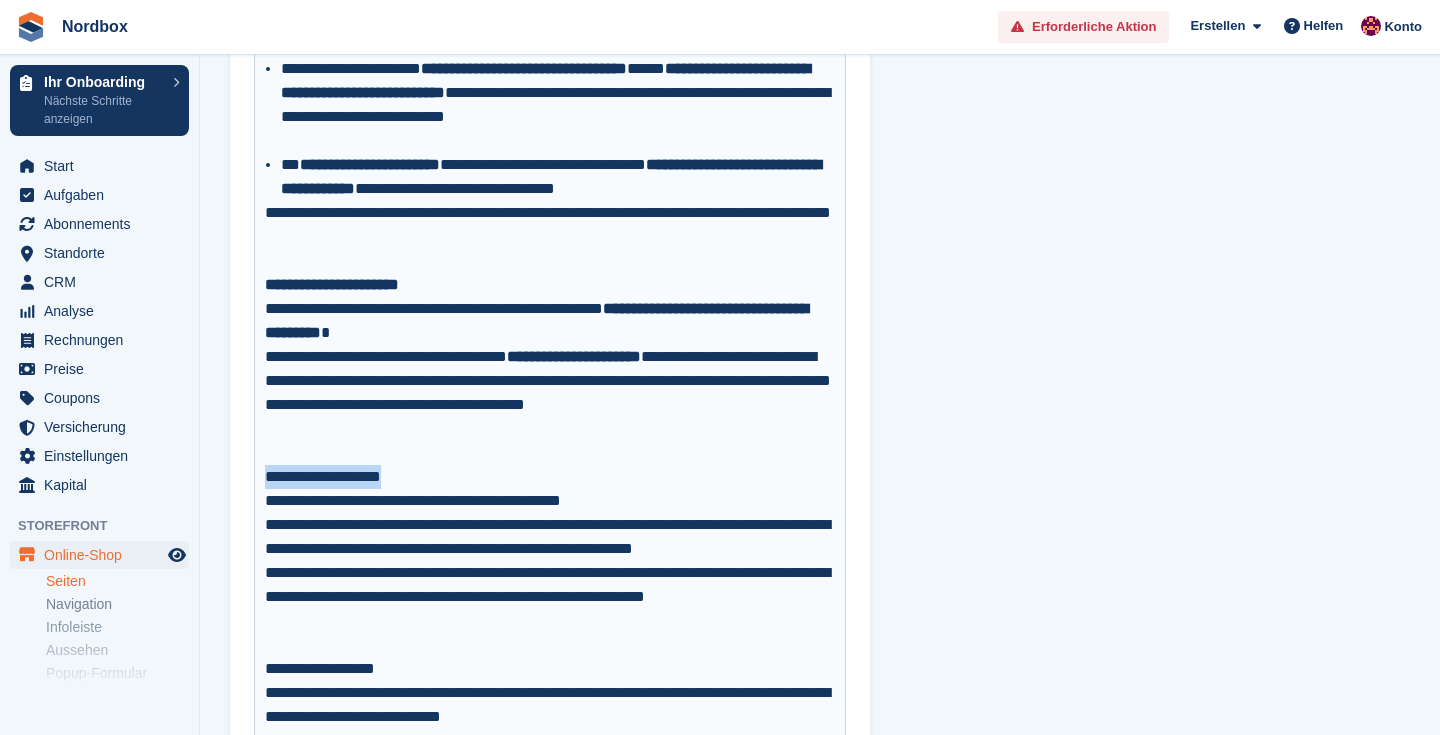 drag, startPoint x: 421, startPoint y: 476, endPoint x: 256, endPoint y: 481, distance: 165.07574 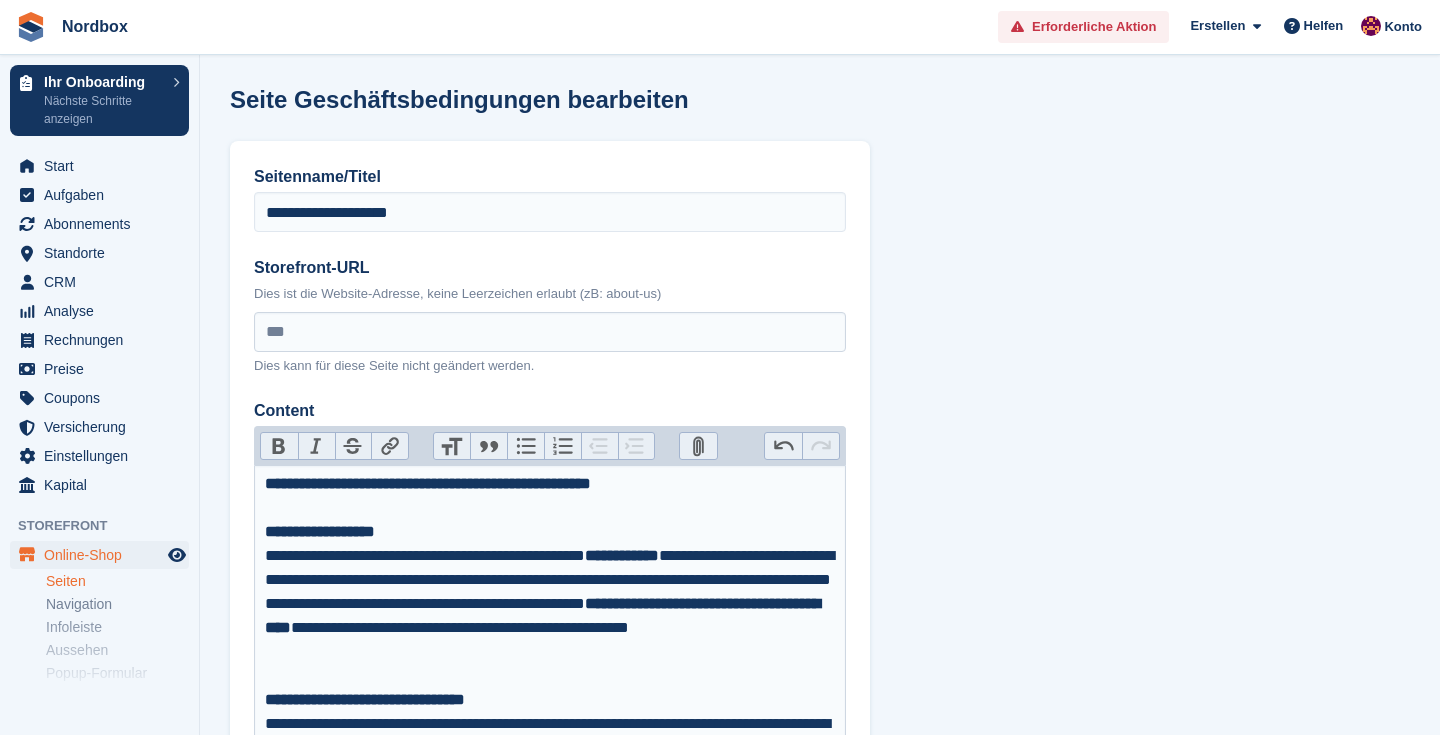 scroll, scrollTop: 0, scrollLeft: 0, axis: both 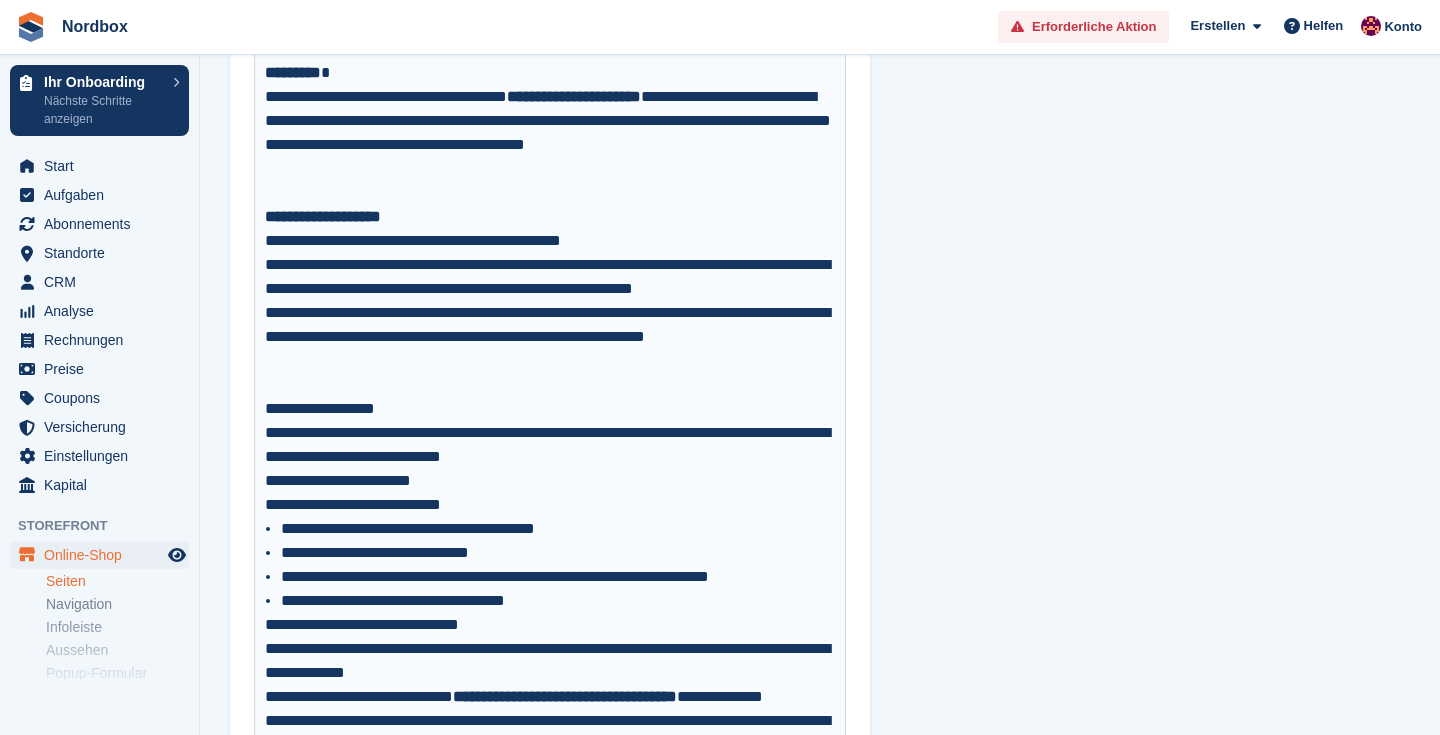 click on "**********" at bounding box center (550, 313) 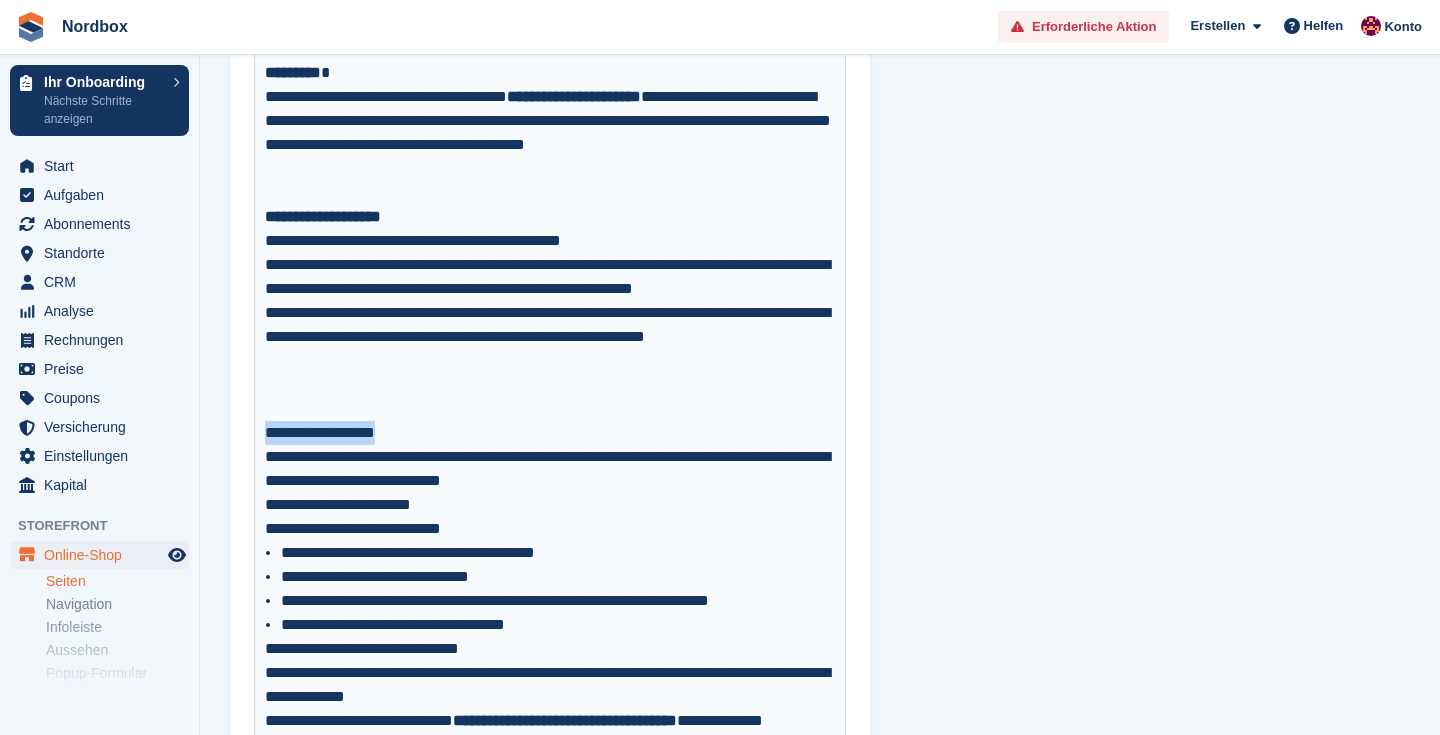 drag, startPoint x: 405, startPoint y: 431, endPoint x: 254, endPoint y: 436, distance: 151.08276 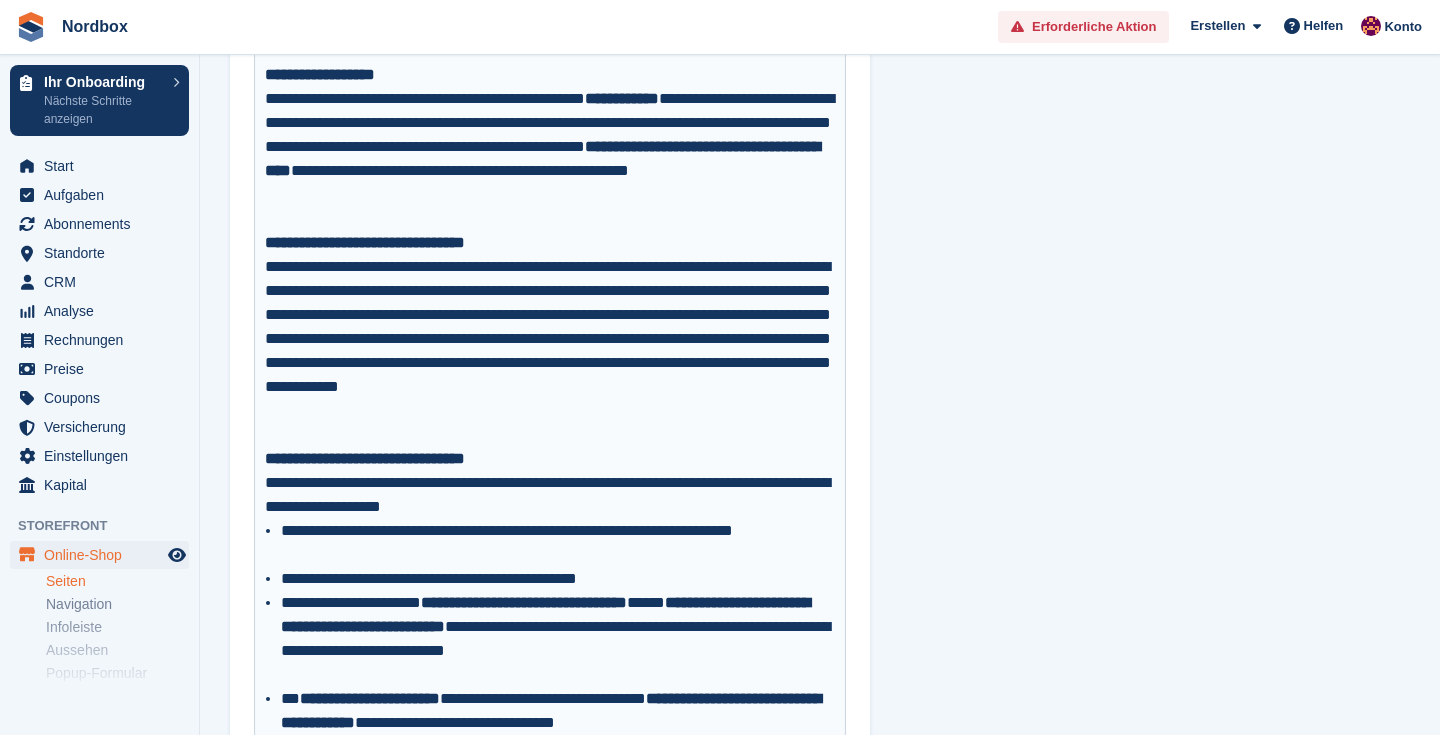 scroll, scrollTop: 267, scrollLeft: 0, axis: vertical 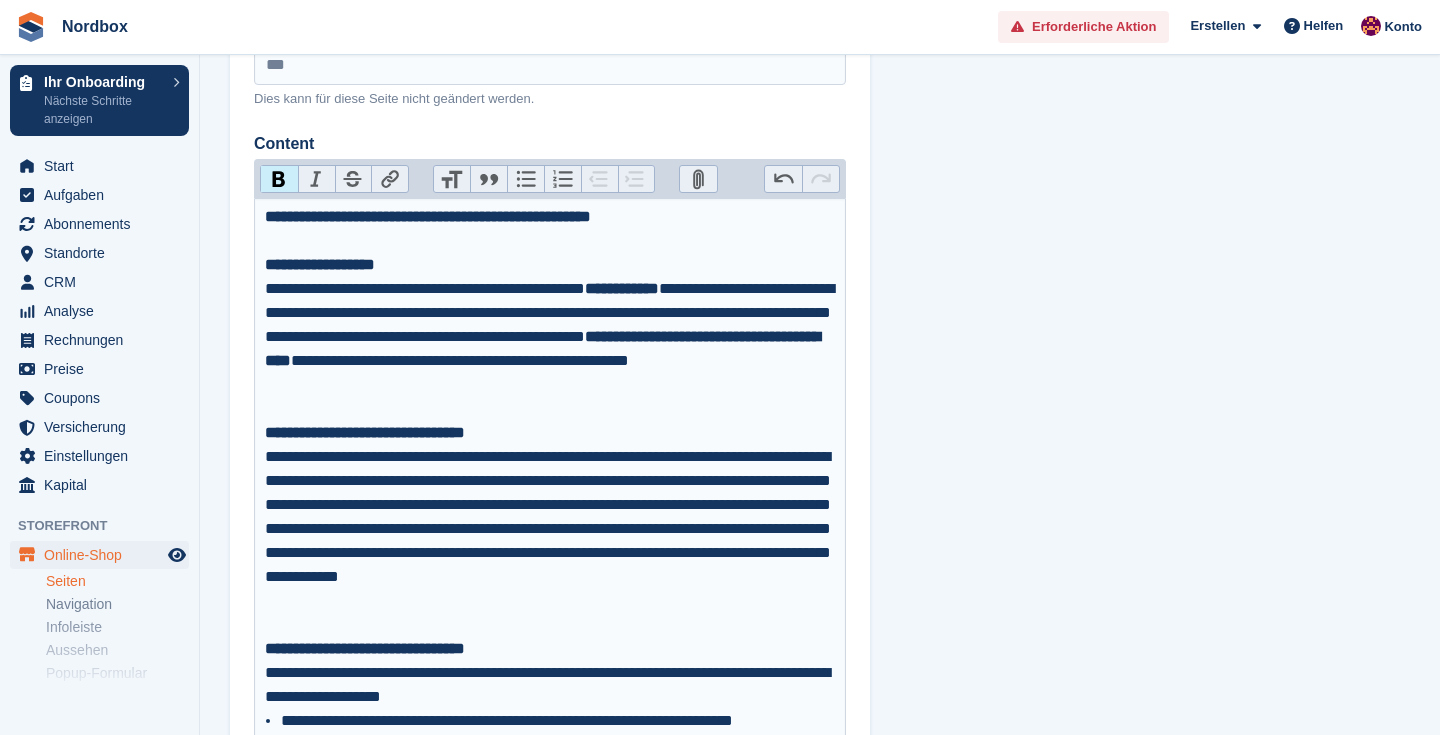 click on "Bold" at bounding box center (279, 179) 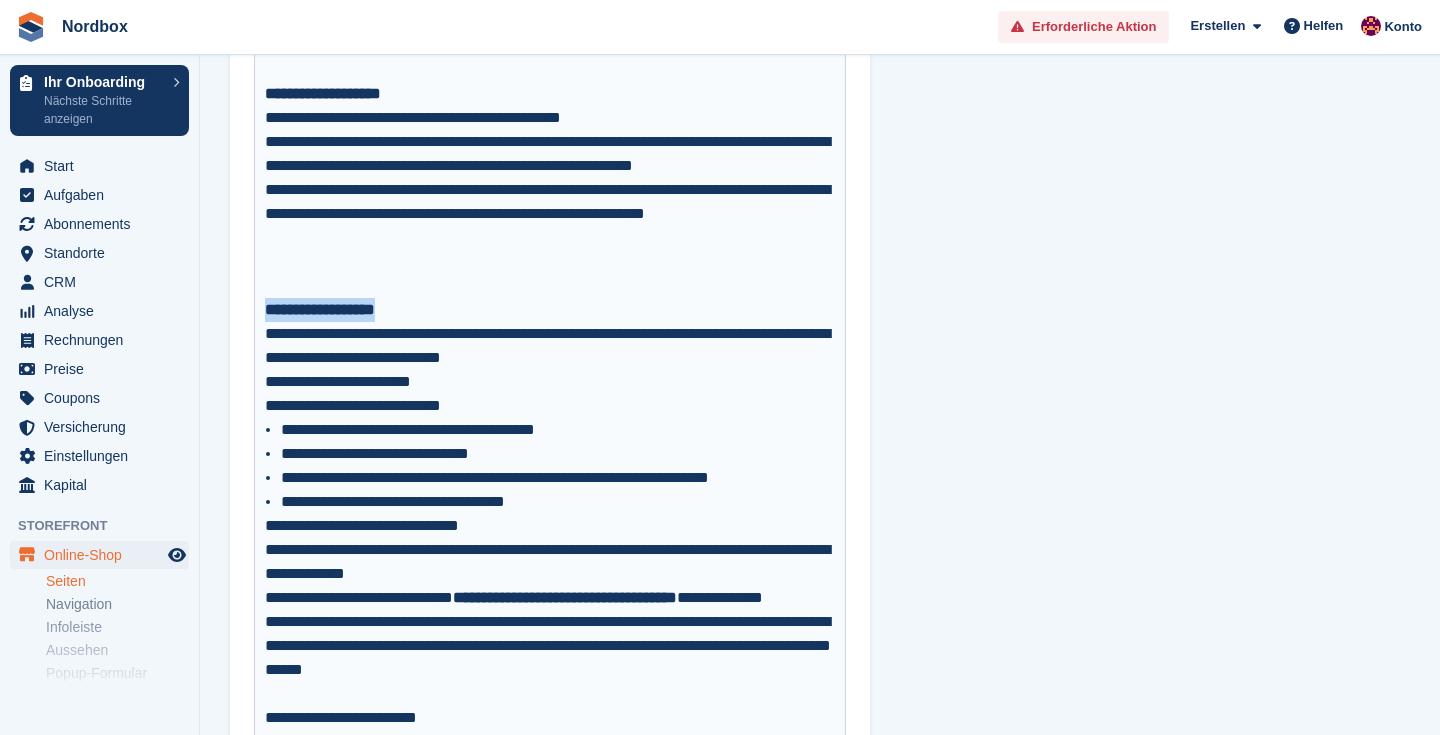 scroll, scrollTop: 1399, scrollLeft: 0, axis: vertical 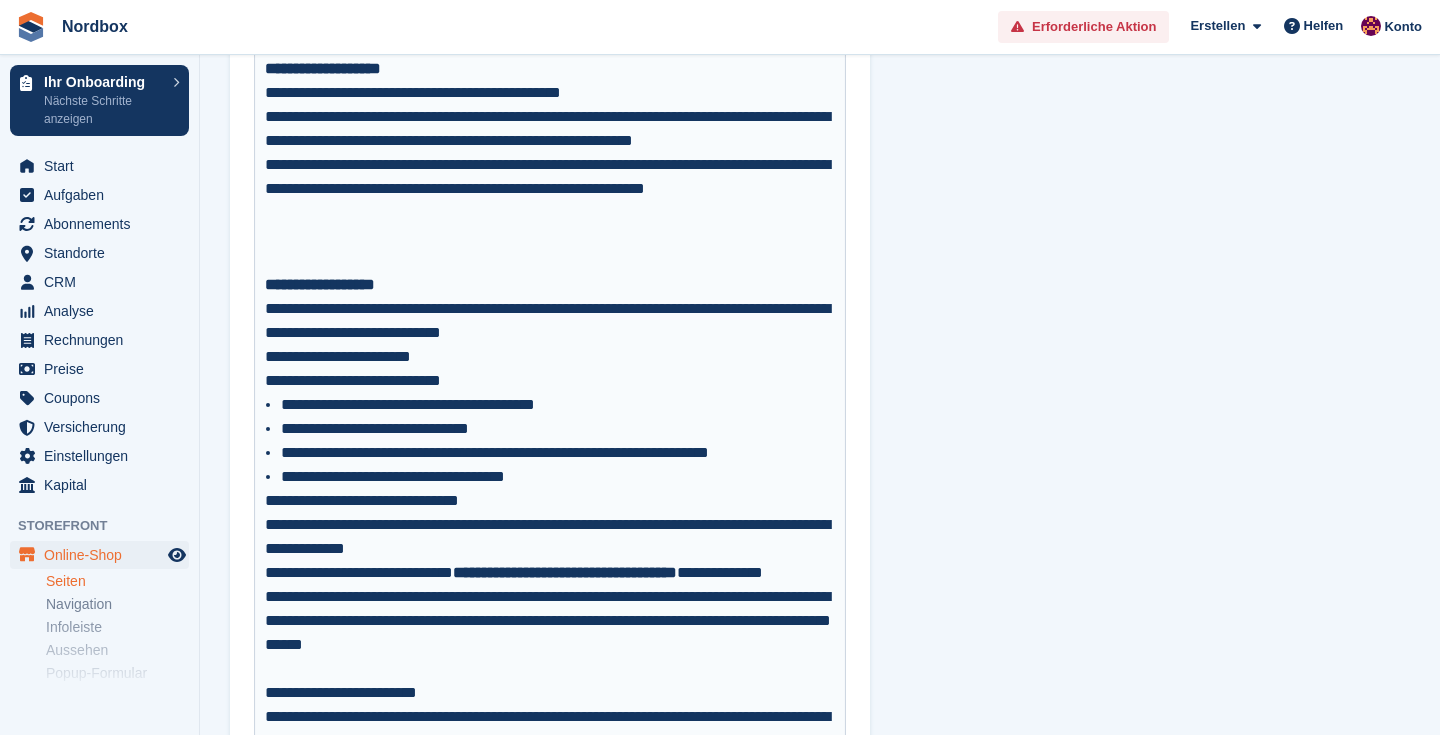 click on "**********" at bounding box center [550, 321] 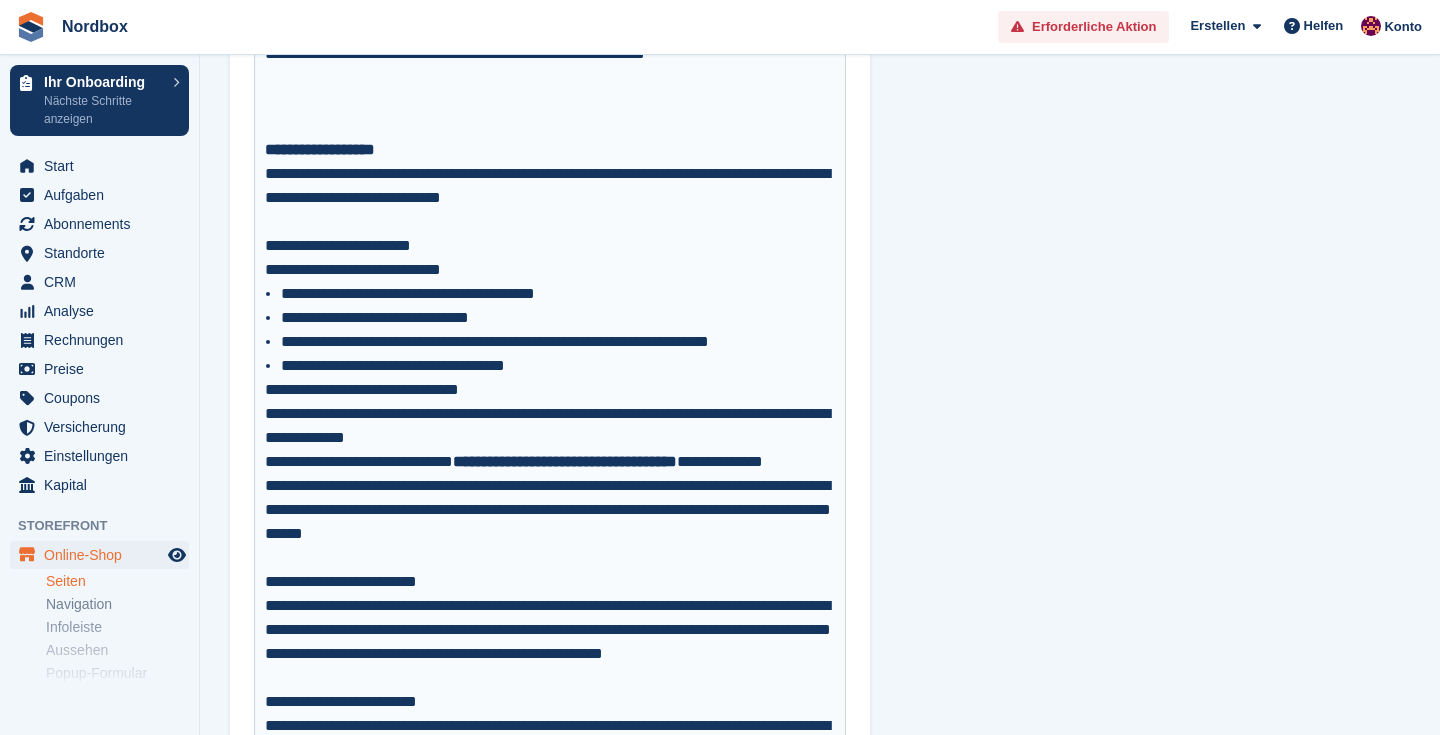 scroll, scrollTop: 1535, scrollLeft: 0, axis: vertical 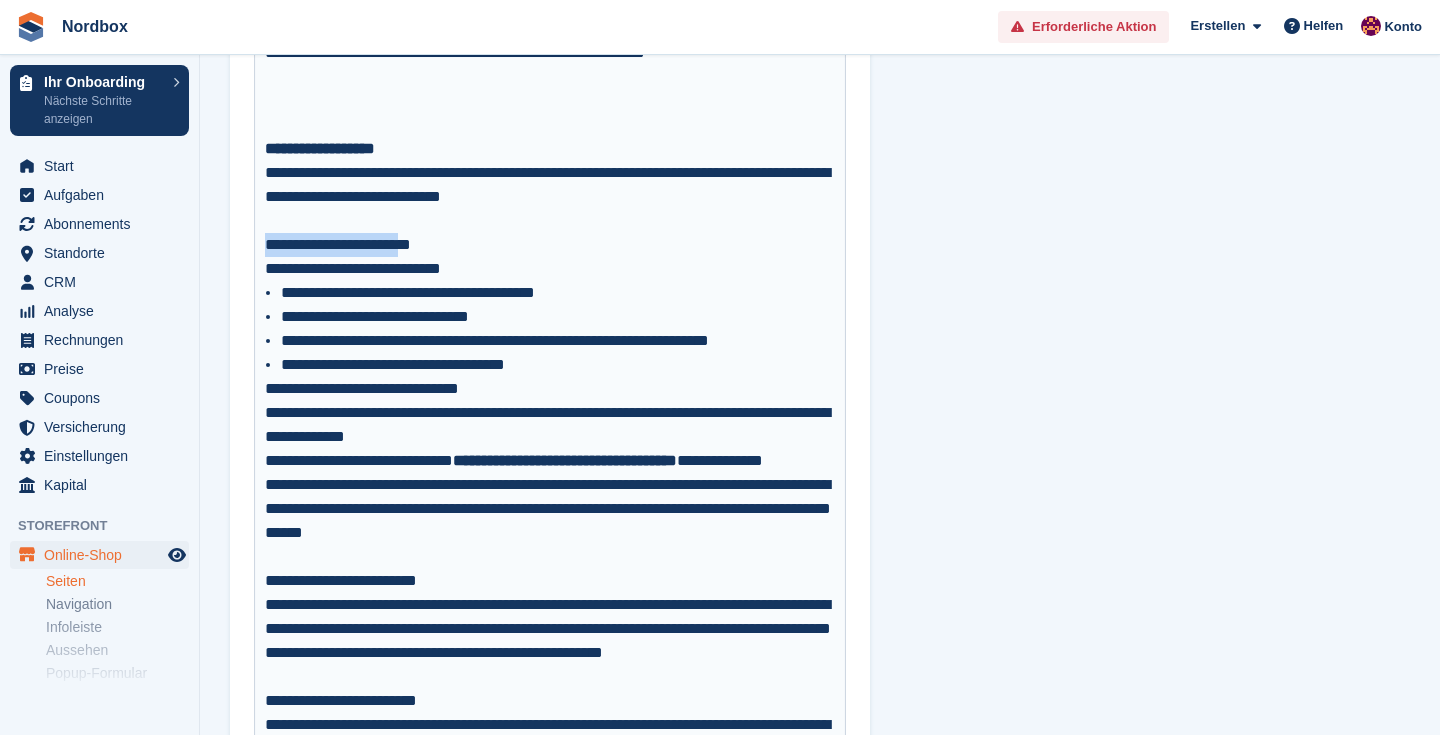drag, startPoint x: 446, startPoint y: 232, endPoint x: 421, endPoint y: 238, distance: 25.70992 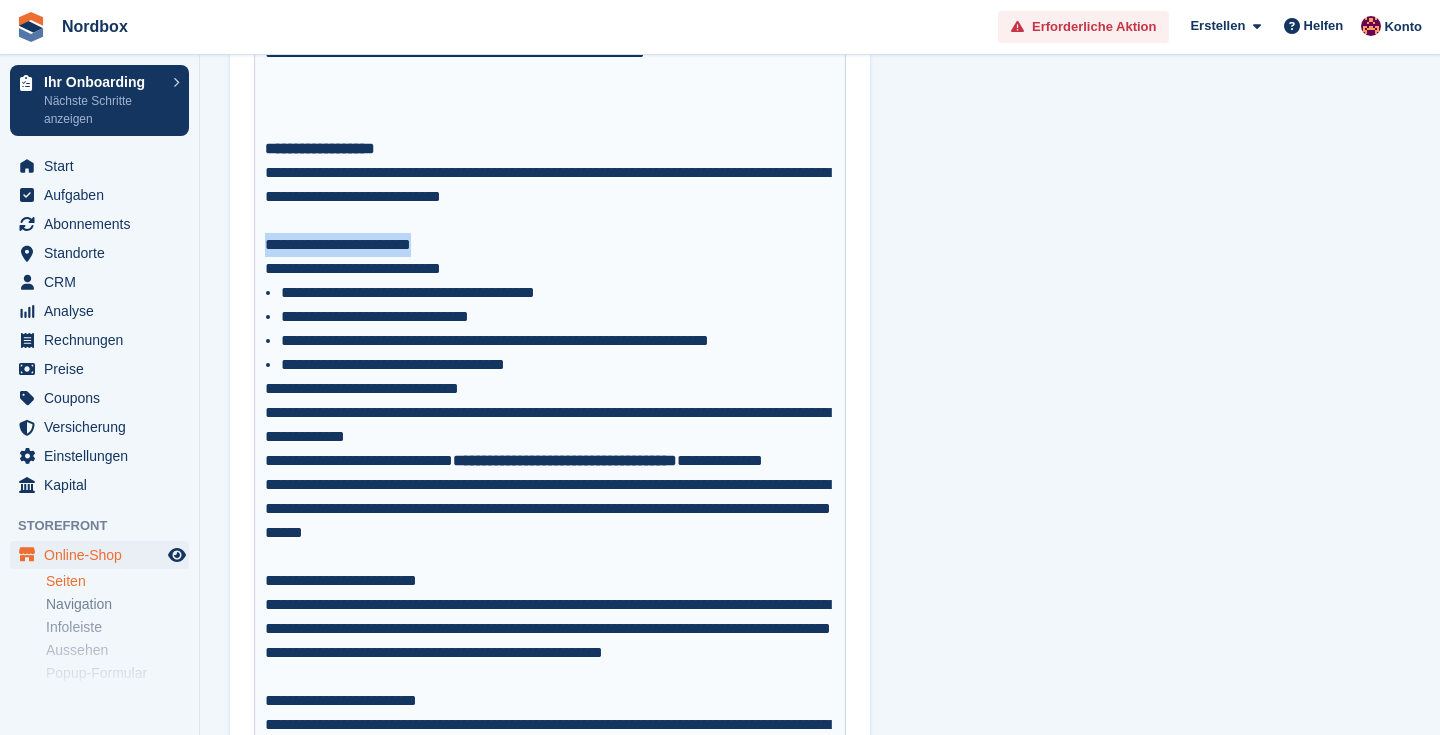 drag, startPoint x: 447, startPoint y: 247, endPoint x: 264, endPoint y: 245, distance: 183.01093 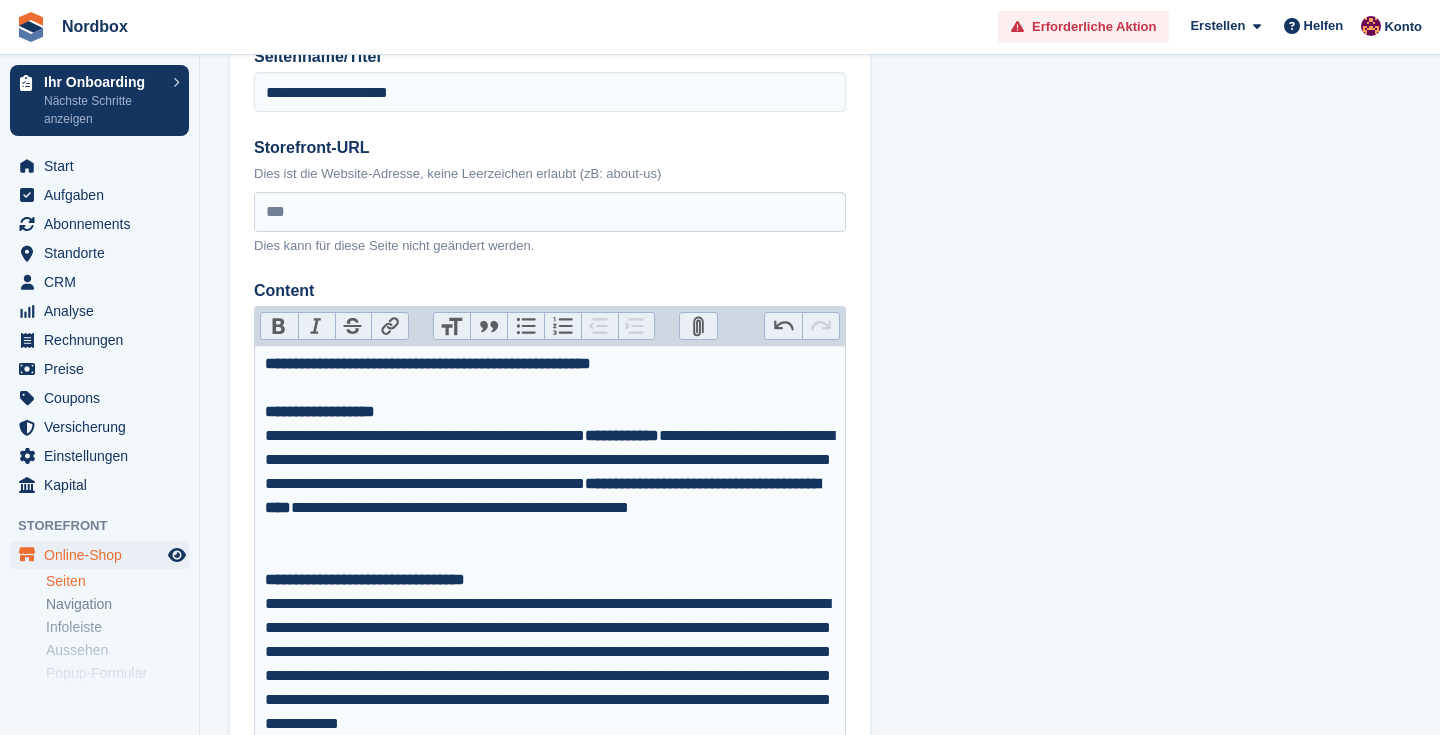 scroll, scrollTop: 108, scrollLeft: 0, axis: vertical 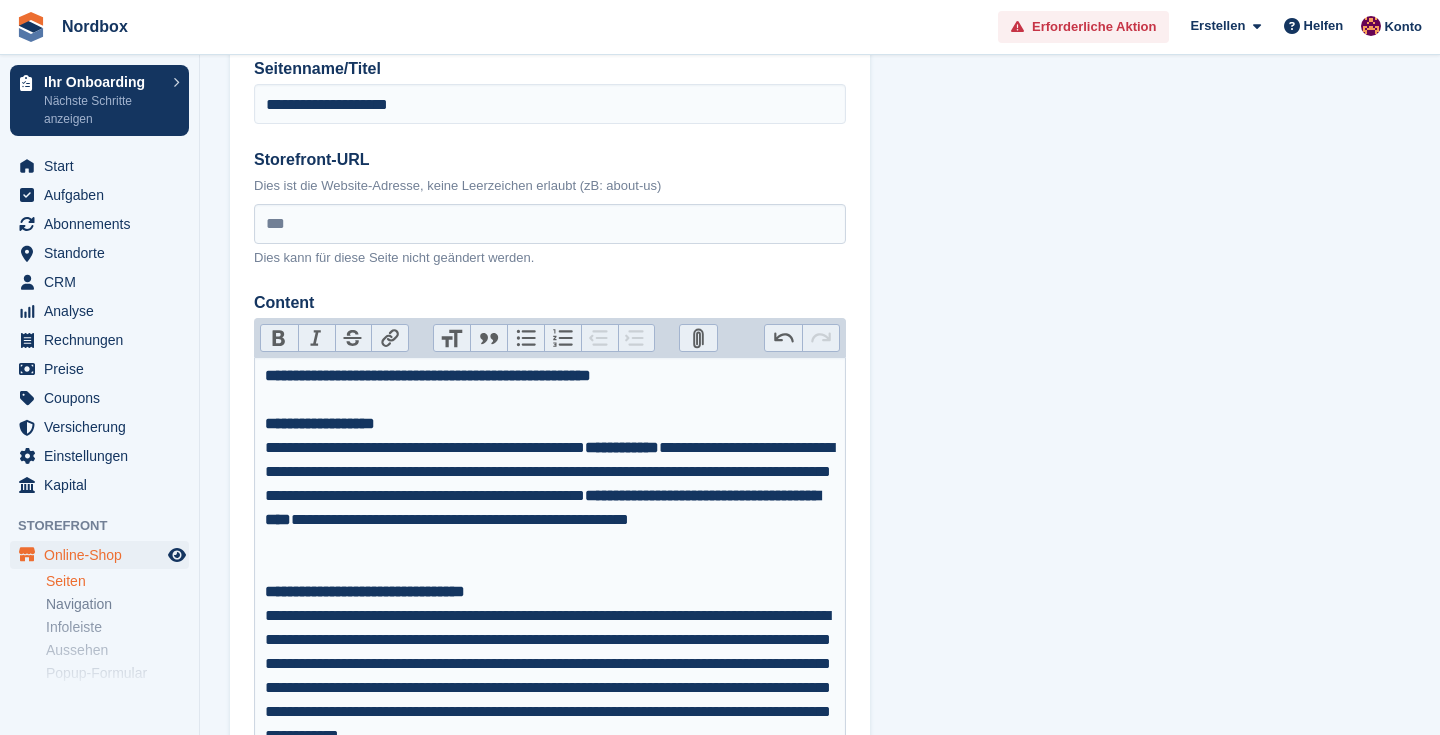 click on "Bold" at bounding box center (279, 338) 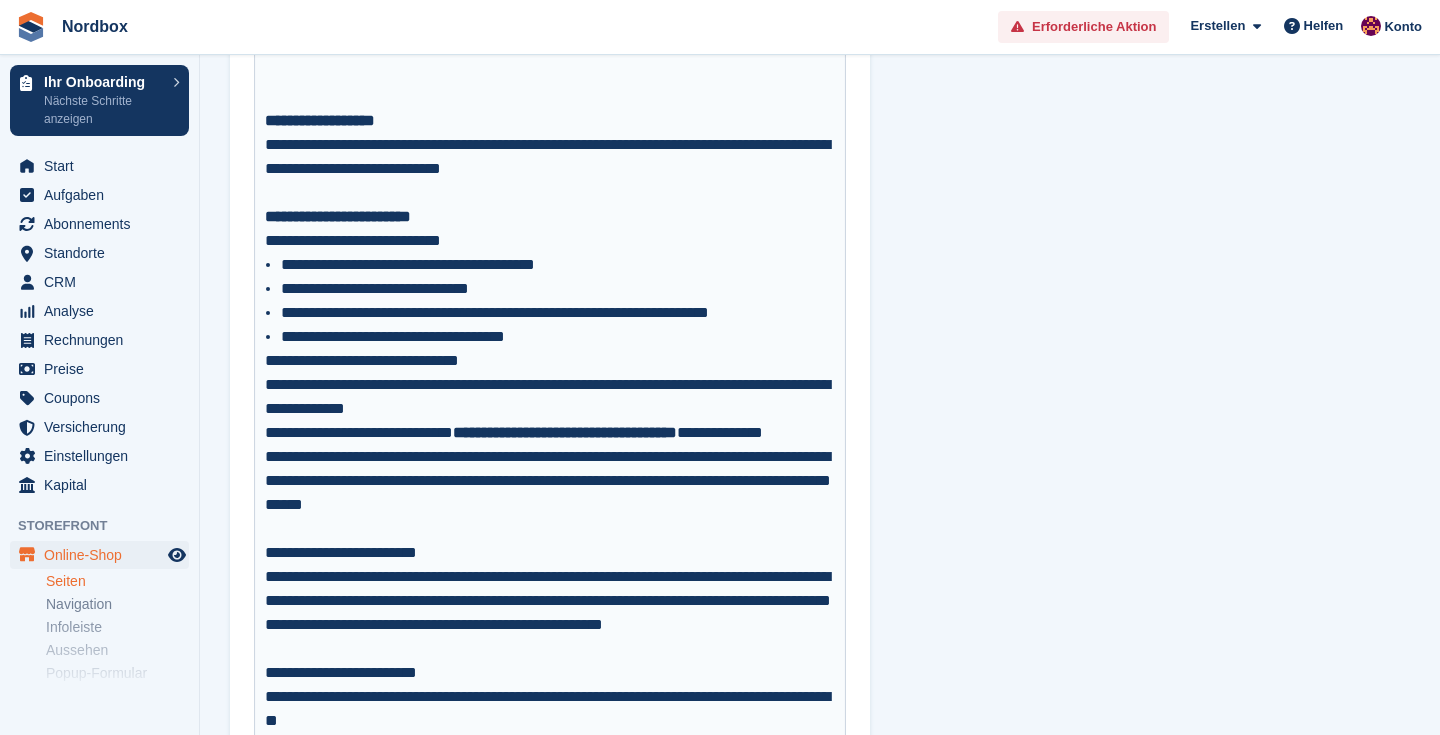 scroll, scrollTop: 1566, scrollLeft: 0, axis: vertical 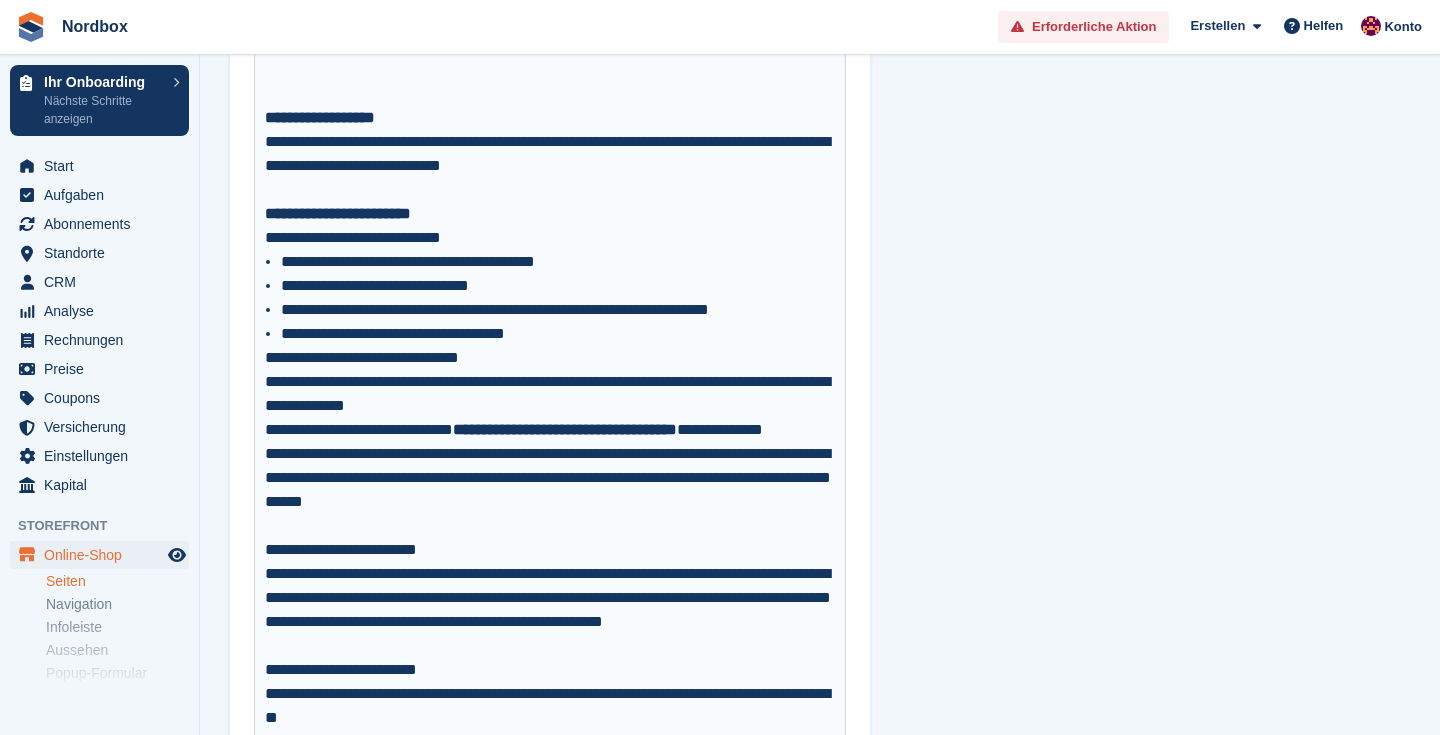 click on "**********" at bounding box center [558, 334] 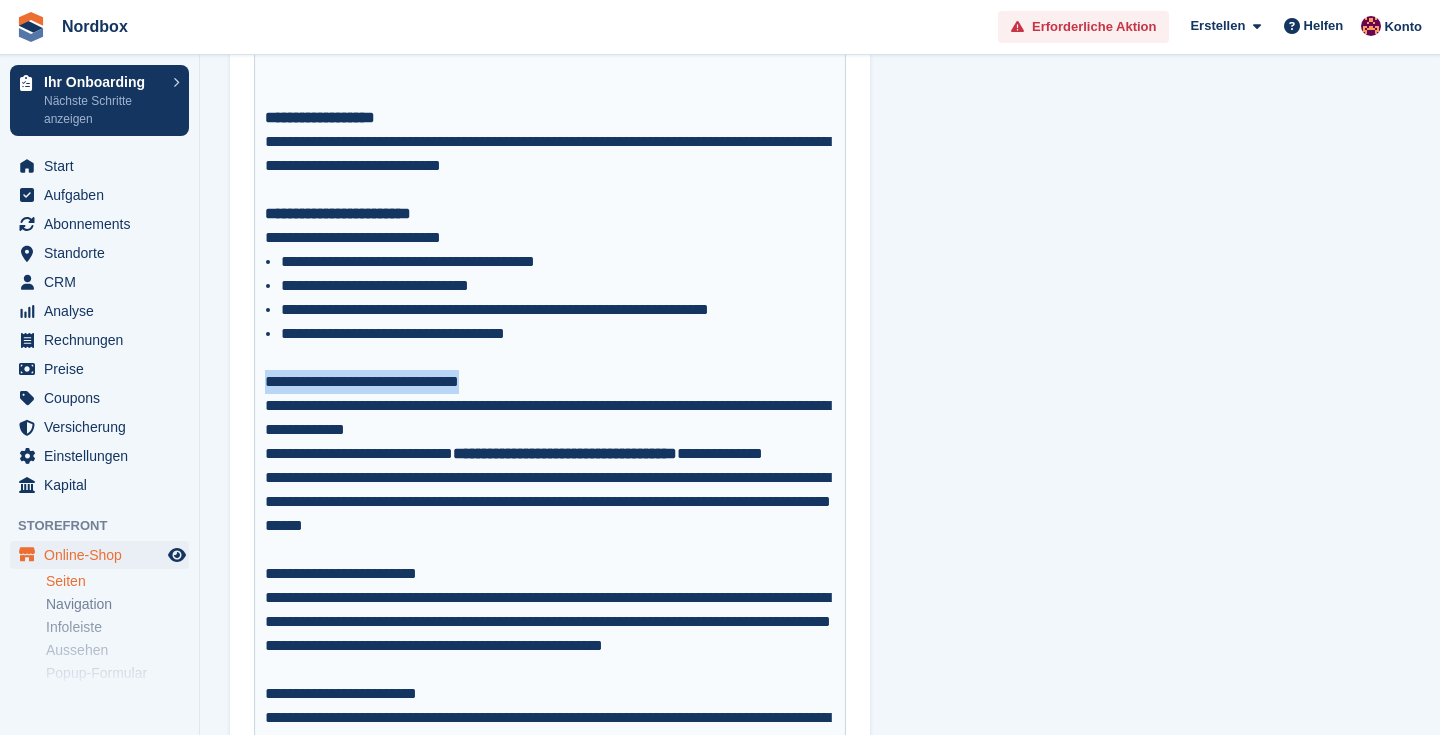 drag, startPoint x: 528, startPoint y: 380, endPoint x: 233, endPoint y: 385, distance: 295.04236 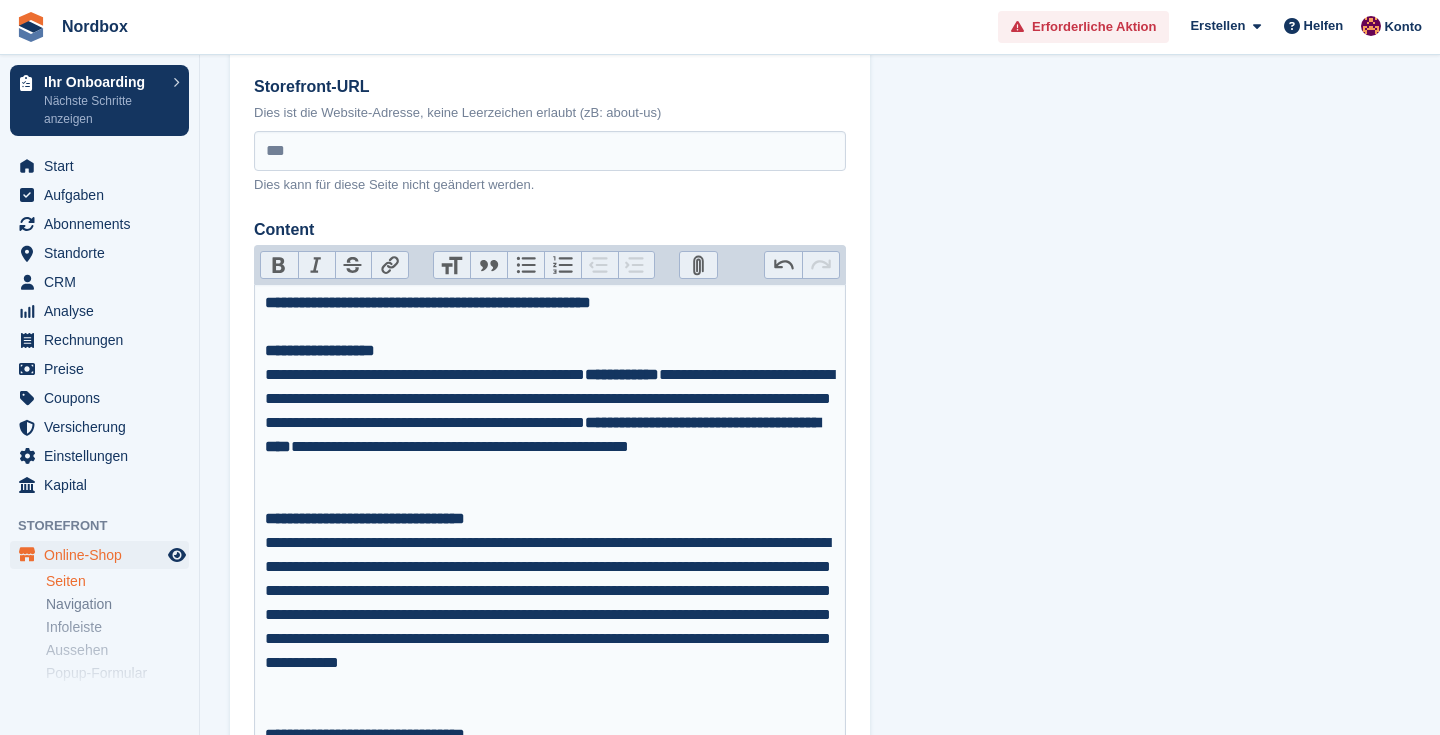 scroll, scrollTop: 183, scrollLeft: 0, axis: vertical 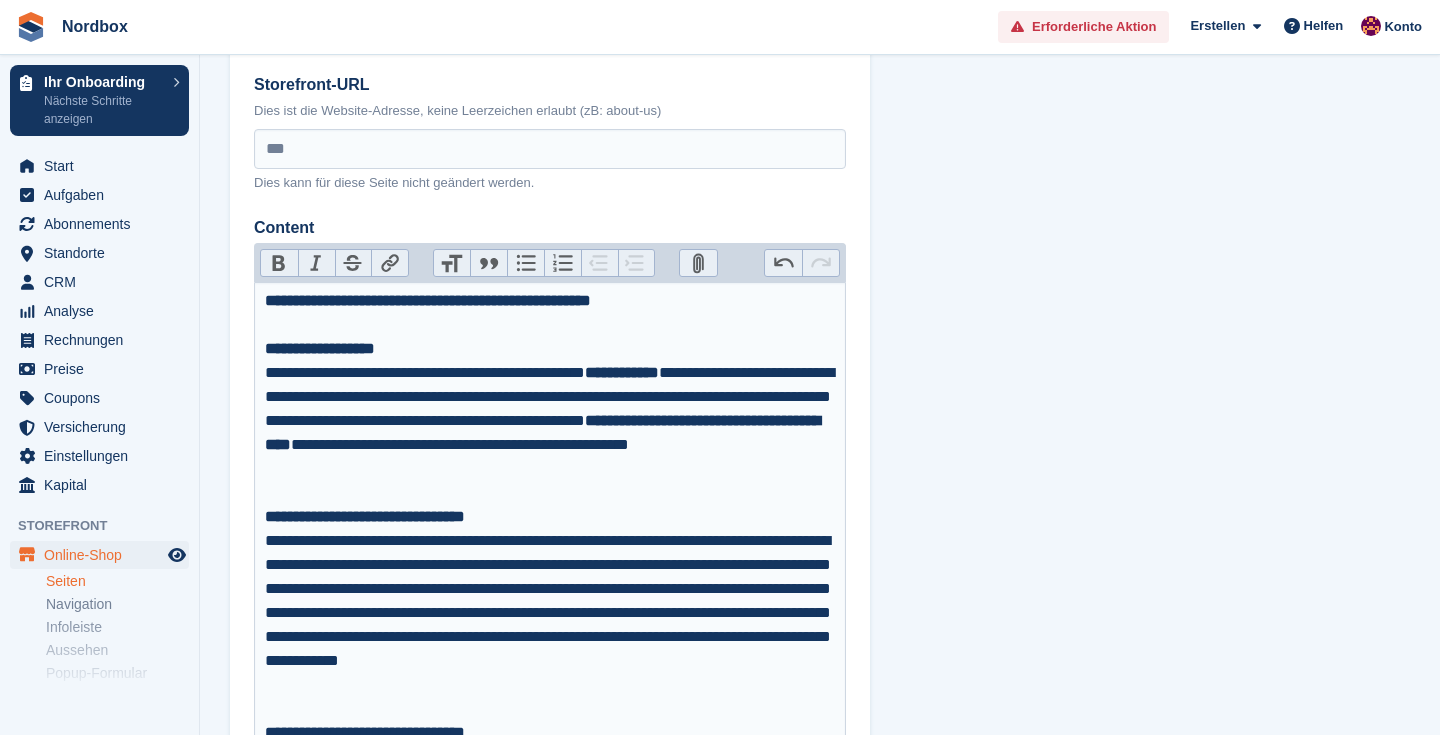 click on "Bold" at bounding box center [279, 263] 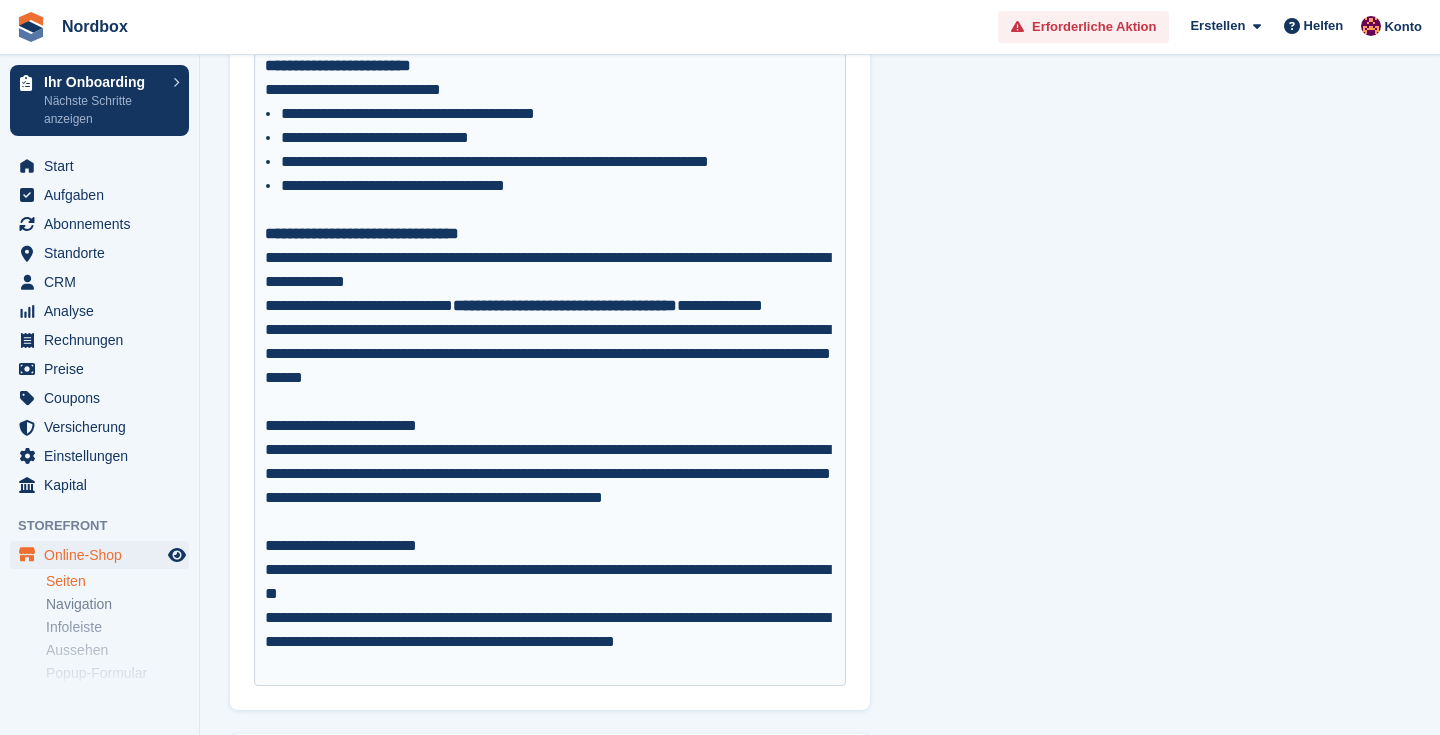 scroll, scrollTop: 1715, scrollLeft: 0, axis: vertical 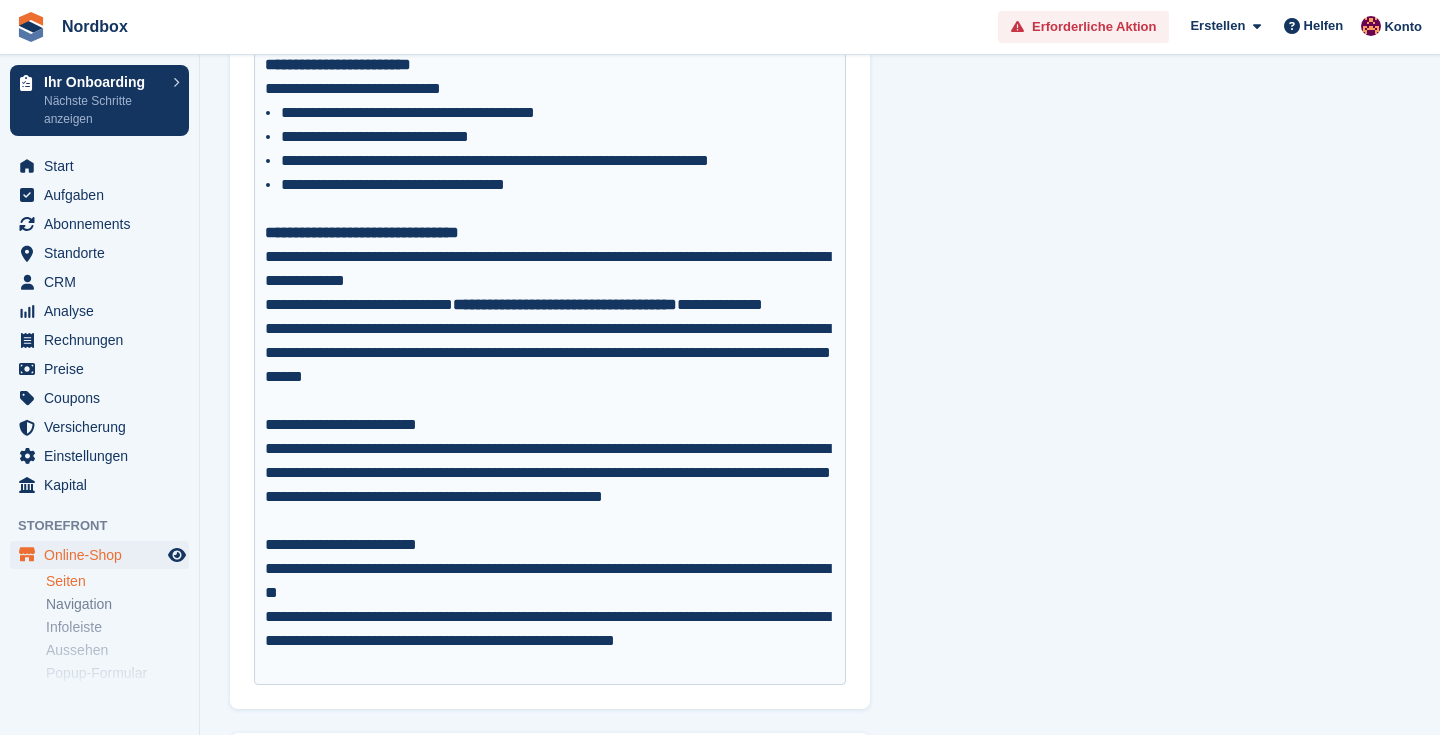click on "**********" at bounding box center [550, 329] 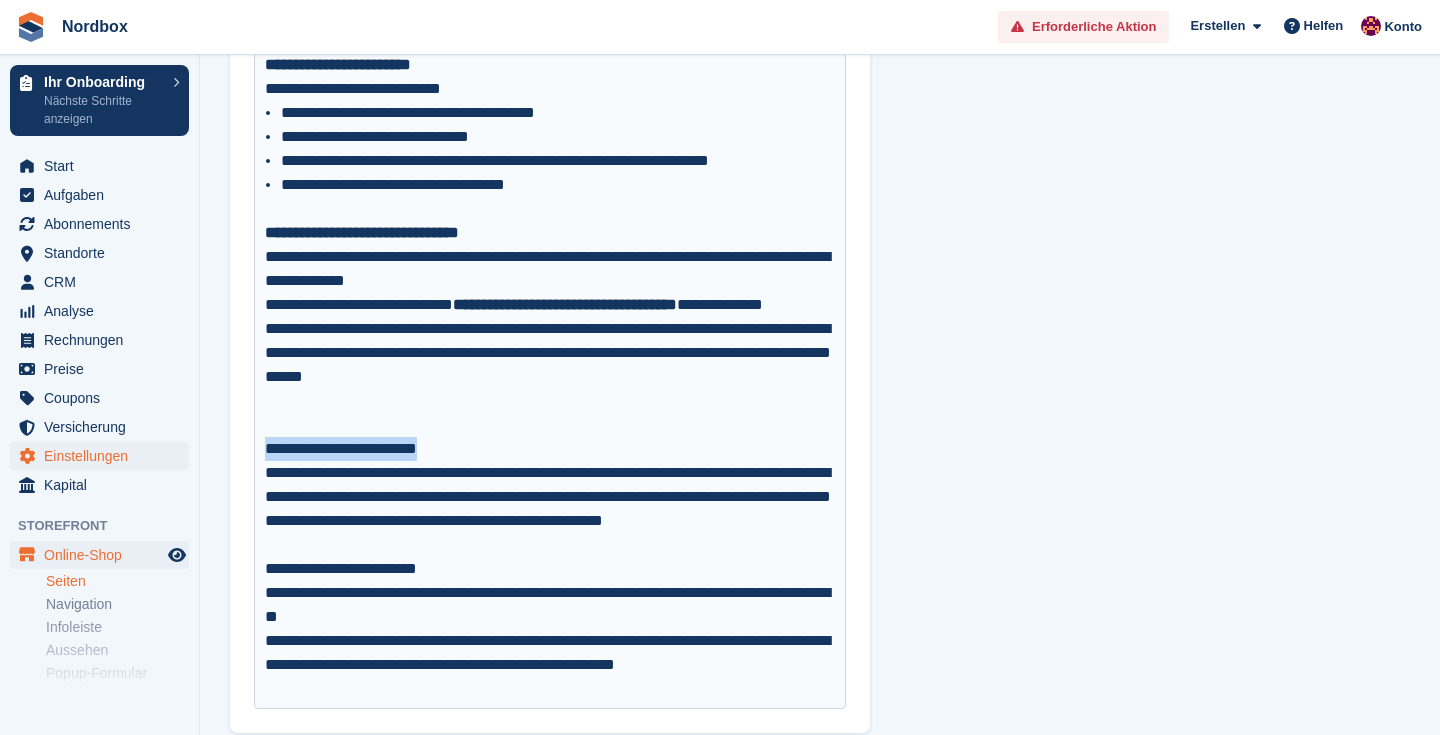 drag, startPoint x: 472, startPoint y: 452, endPoint x: 176, endPoint y: 455, distance: 296.0152 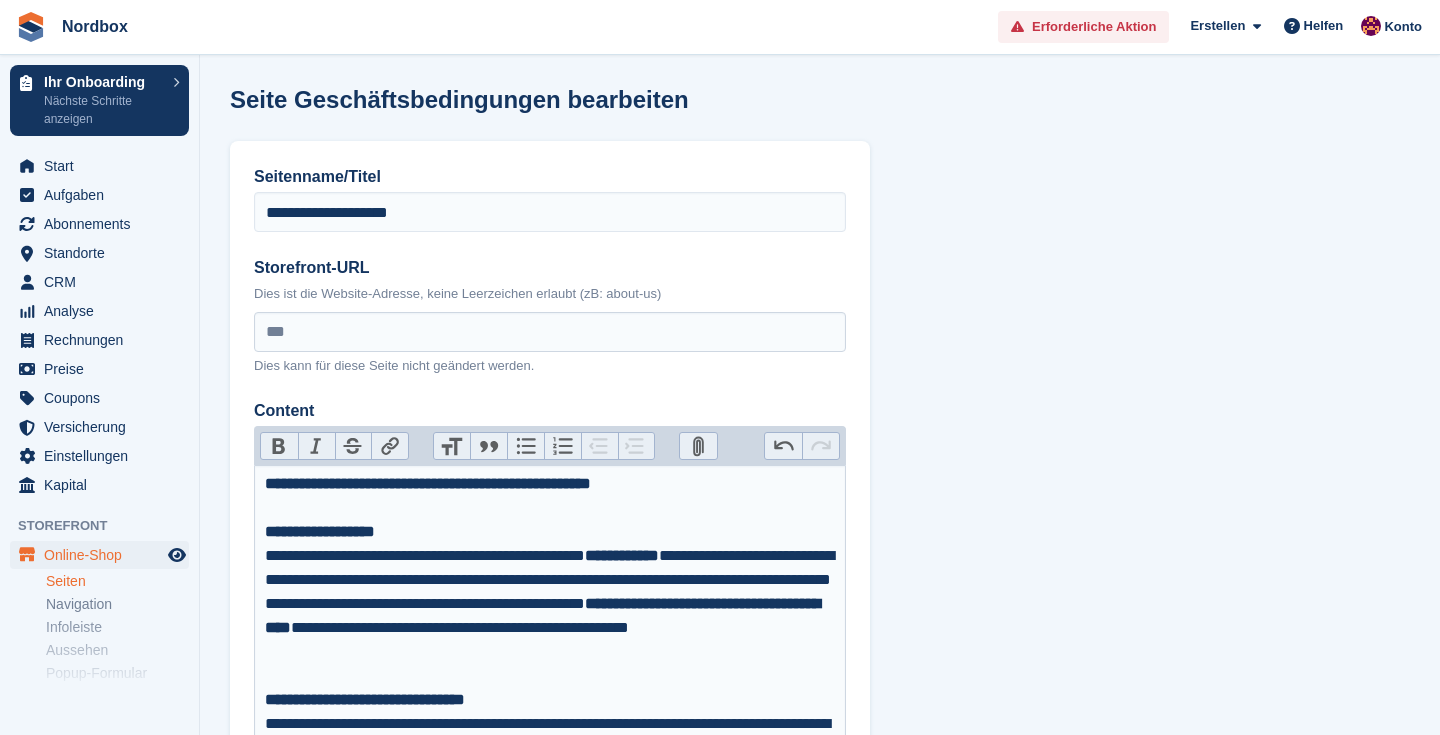 scroll, scrollTop: 0, scrollLeft: 0, axis: both 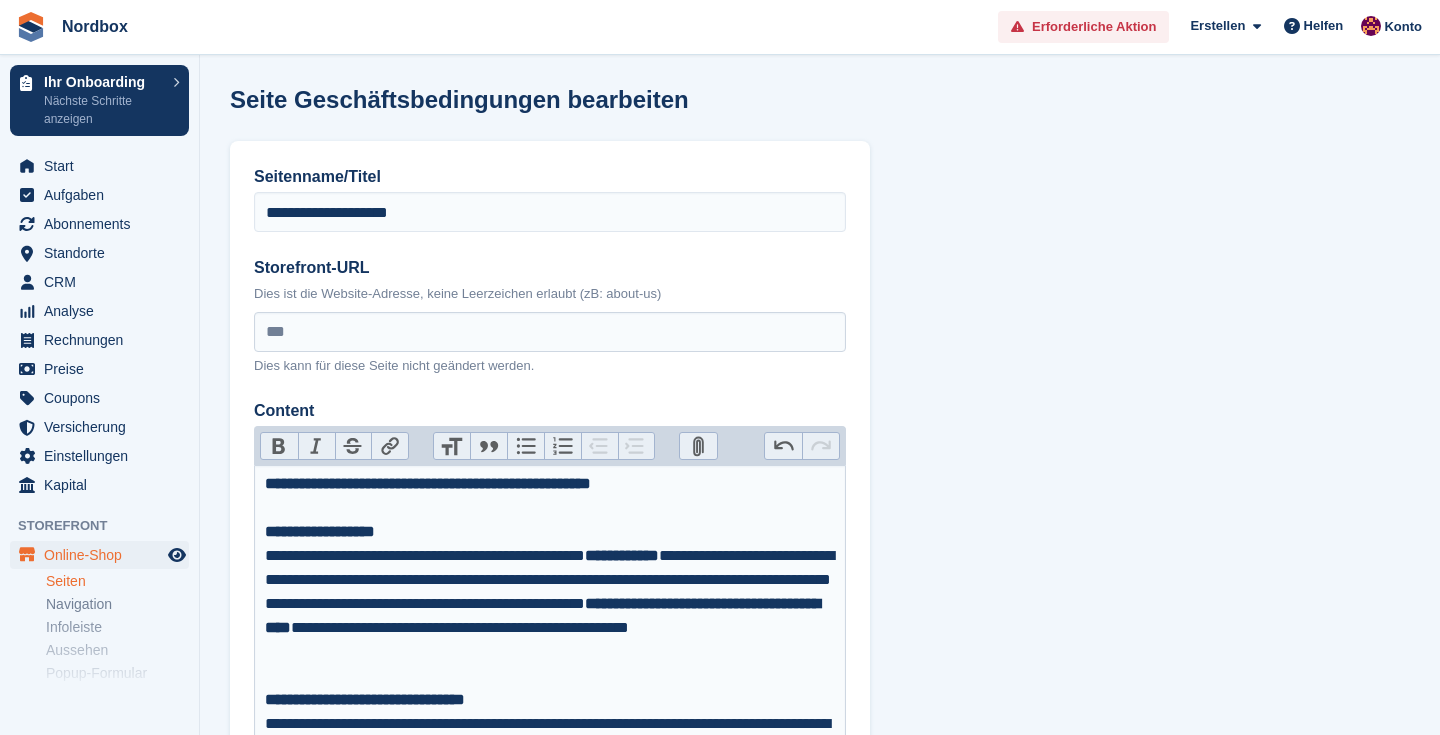 click on "Bold" at bounding box center (279, 446) 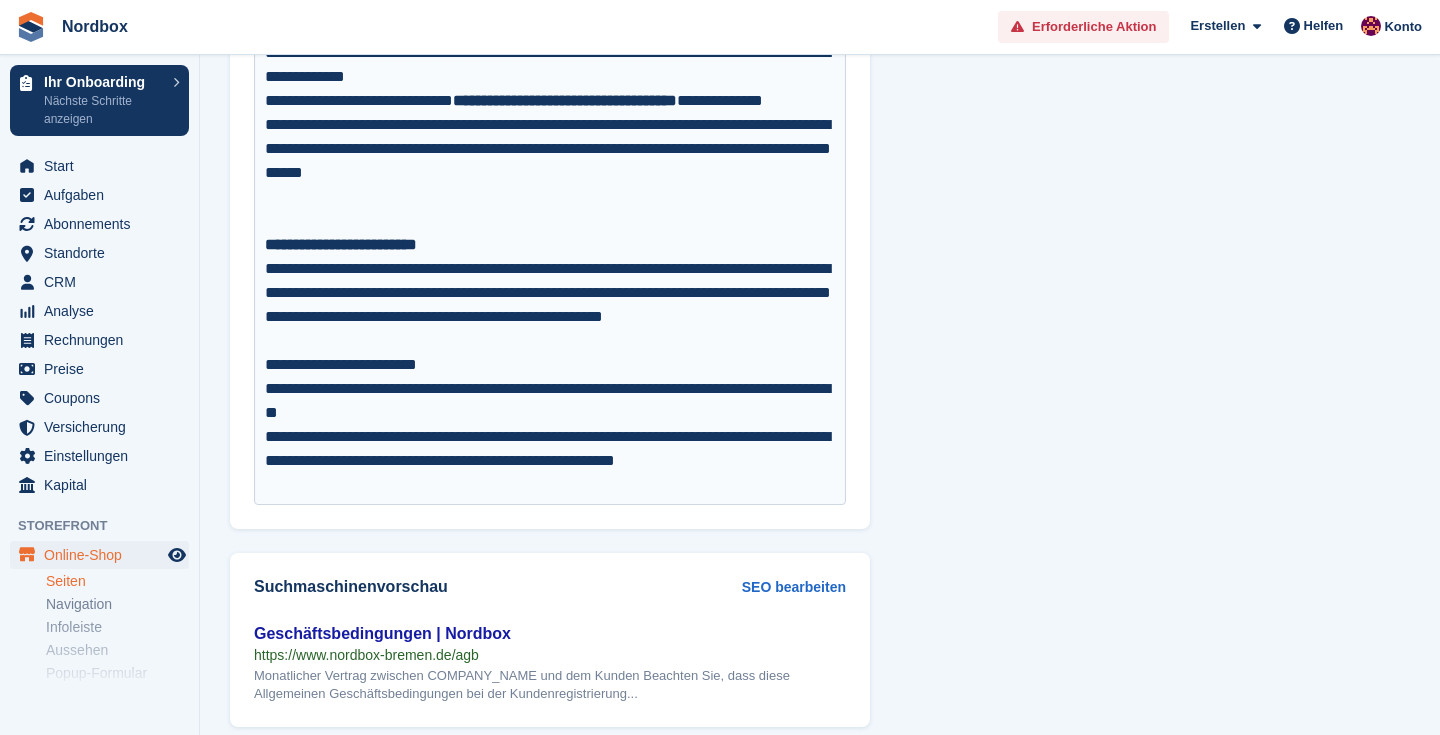 scroll, scrollTop: 1952, scrollLeft: 0, axis: vertical 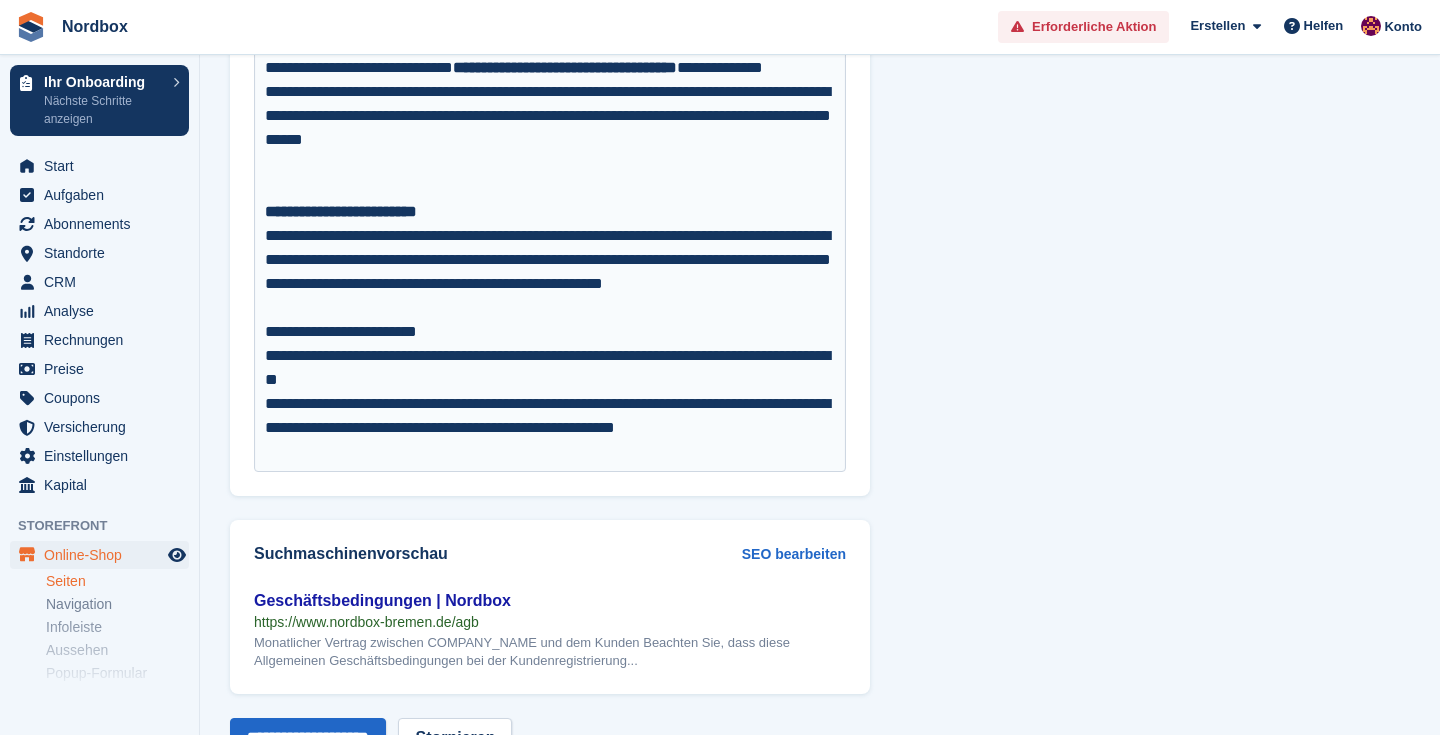 click on "**********" at bounding box center (550, 272) 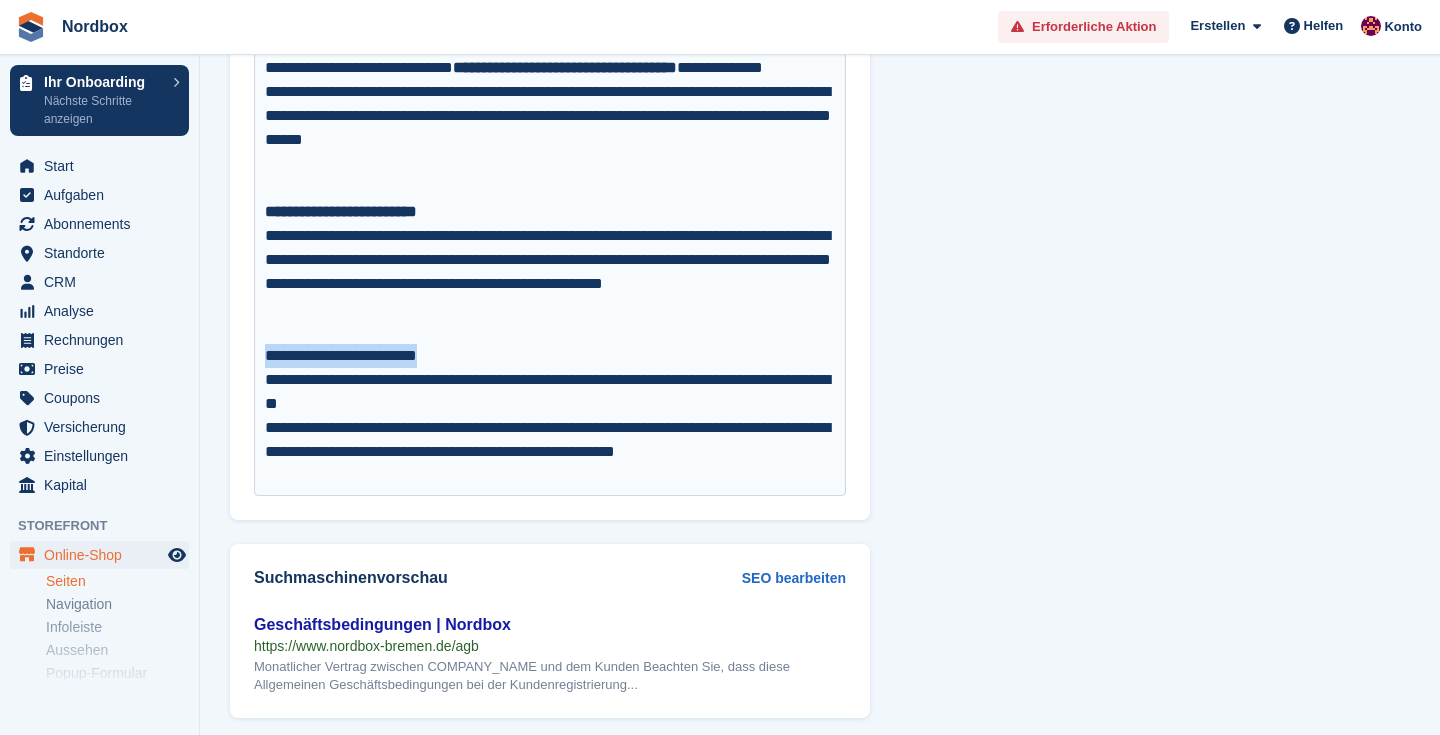 drag, startPoint x: 473, startPoint y: 355, endPoint x: 256, endPoint y: 349, distance: 217.08293 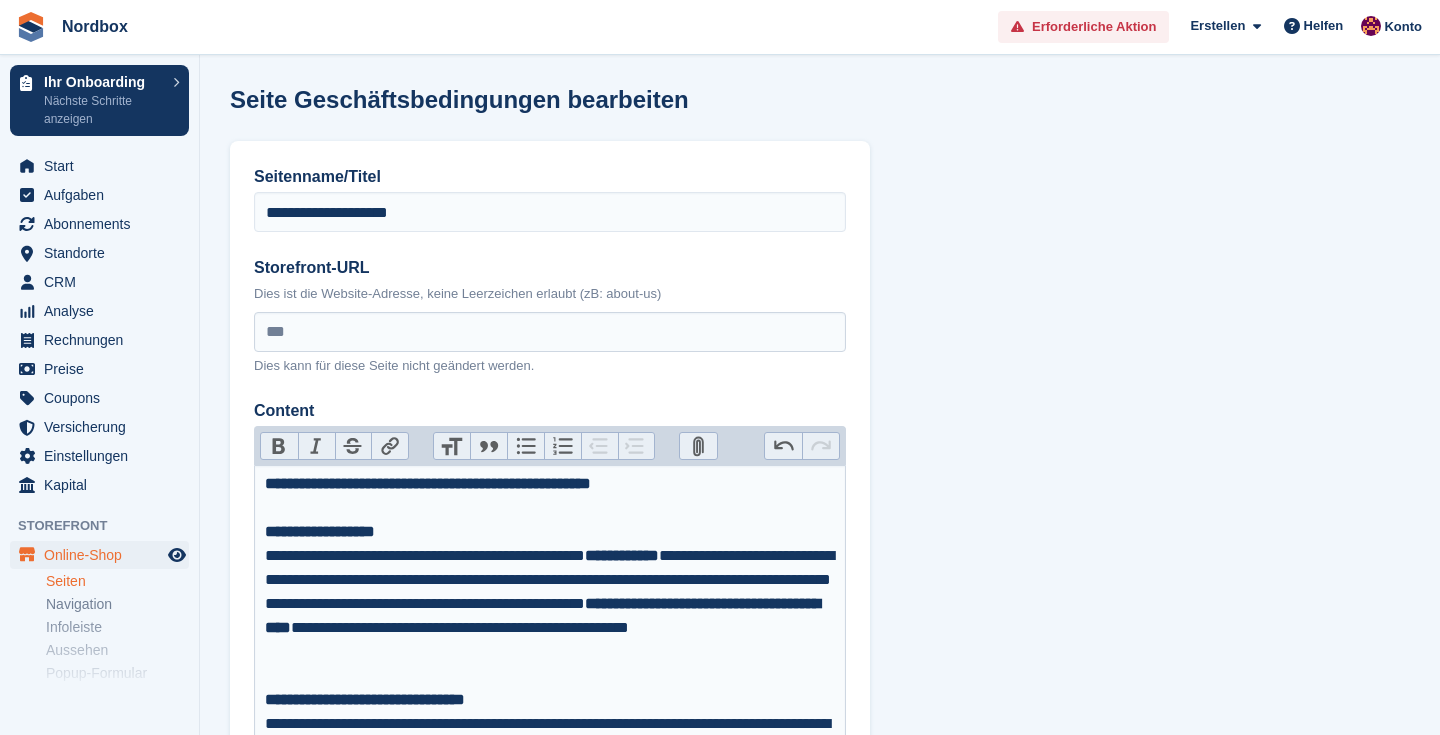 scroll, scrollTop: 0, scrollLeft: 0, axis: both 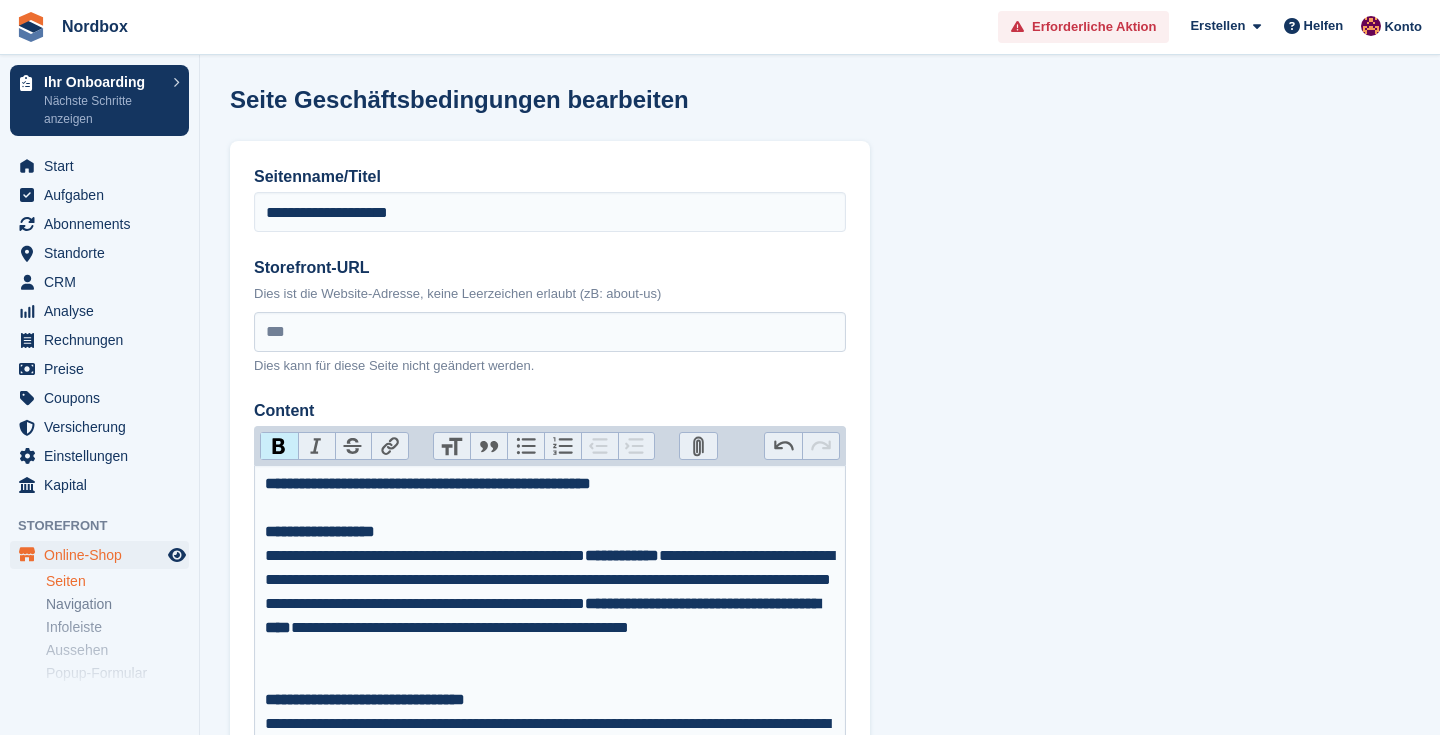 click on "Bold" at bounding box center [279, 446] 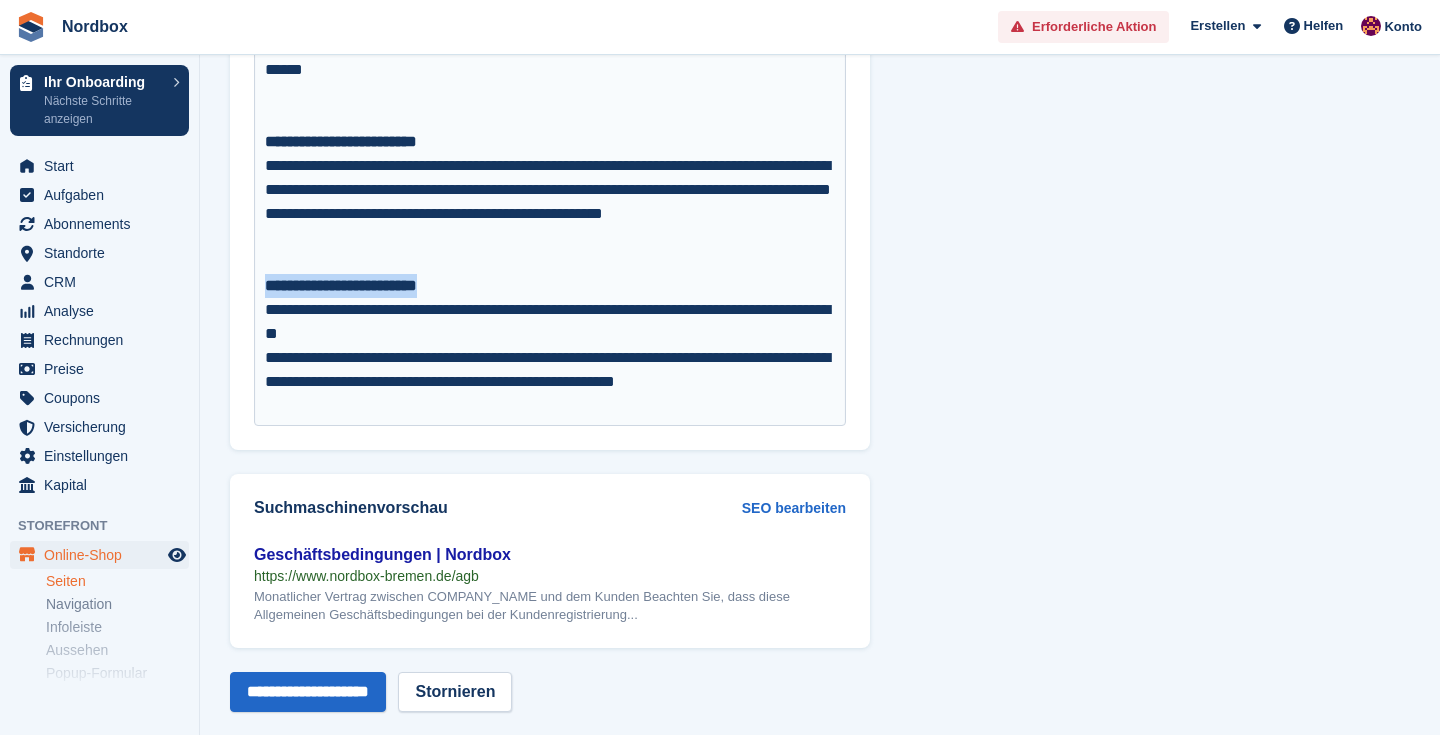scroll, scrollTop: 2011, scrollLeft: 0, axis: vertical 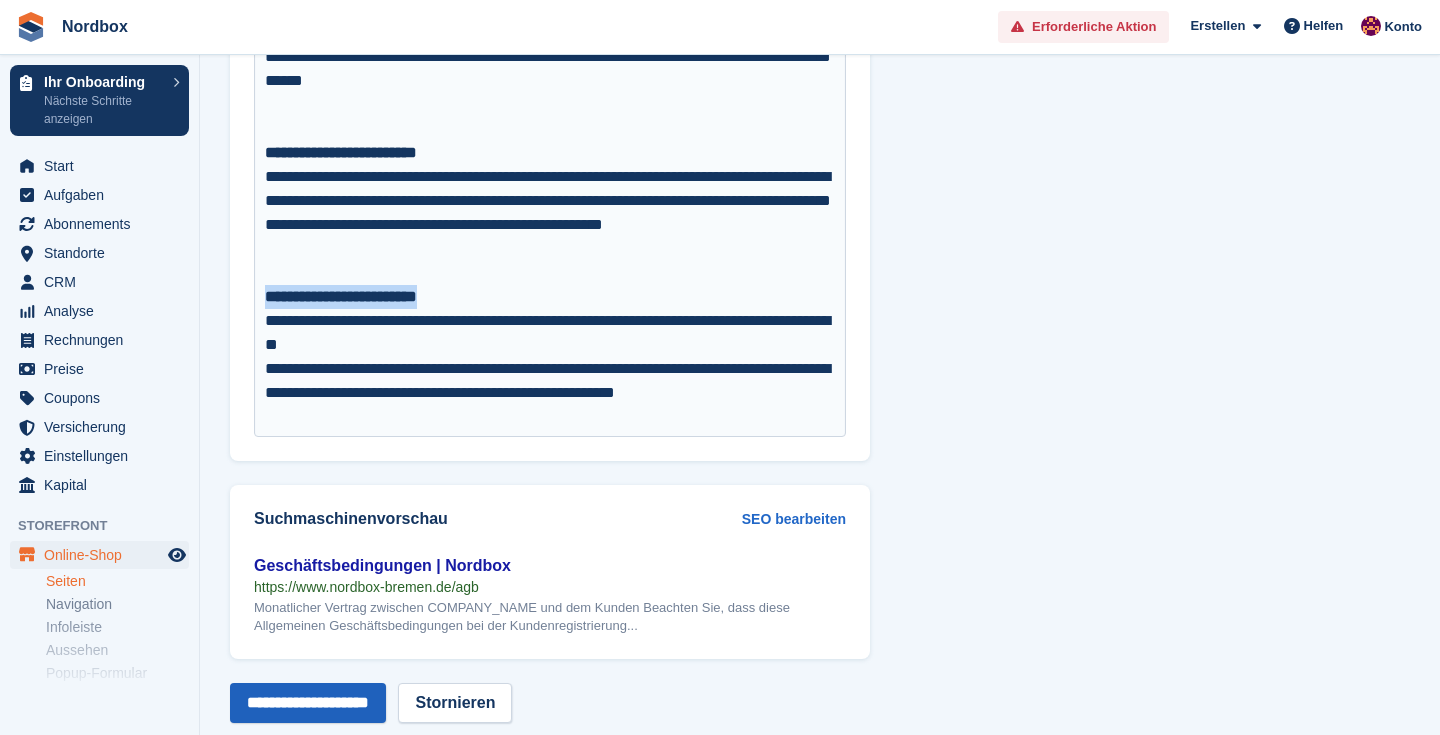 click on "**********" at bounding box center (308, 703) 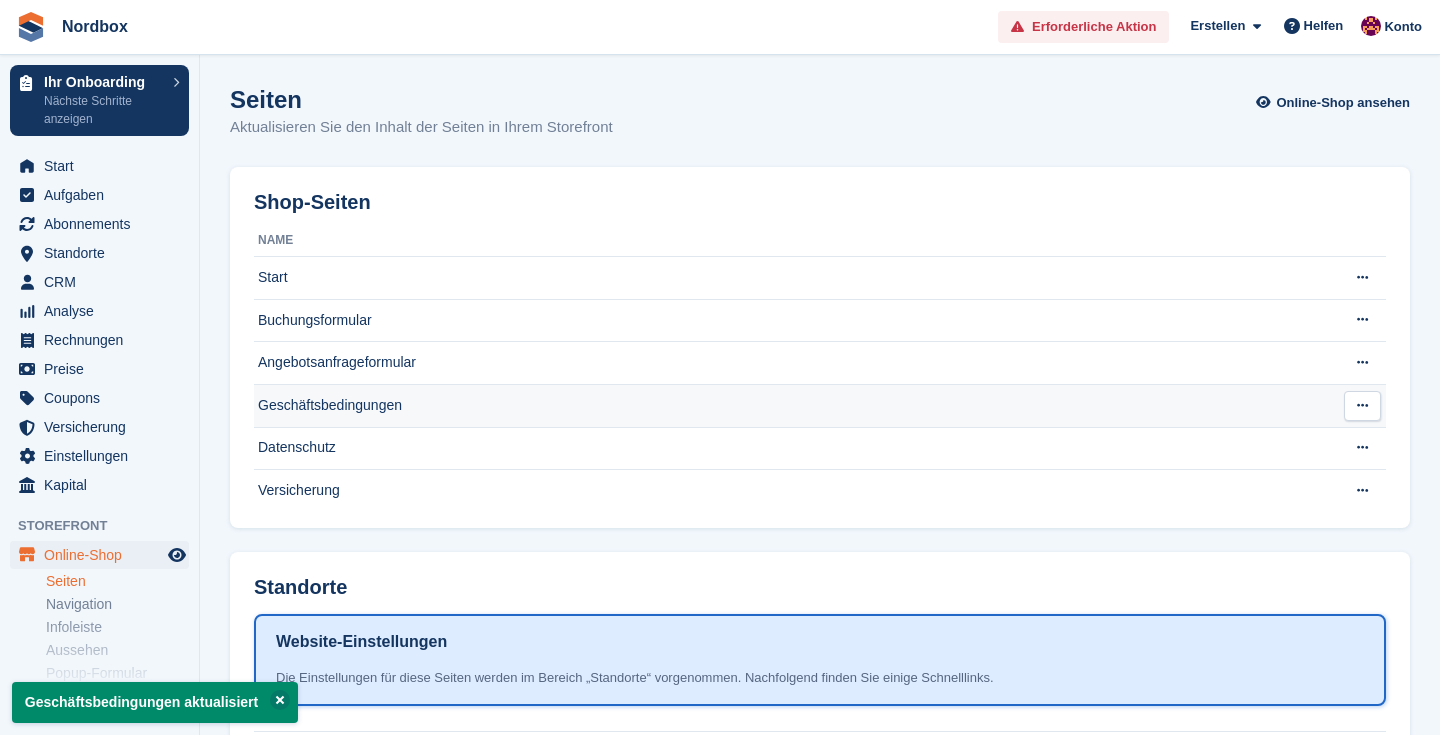 scroll, scrollTop: 0, scrollLeft: 0, axis: both 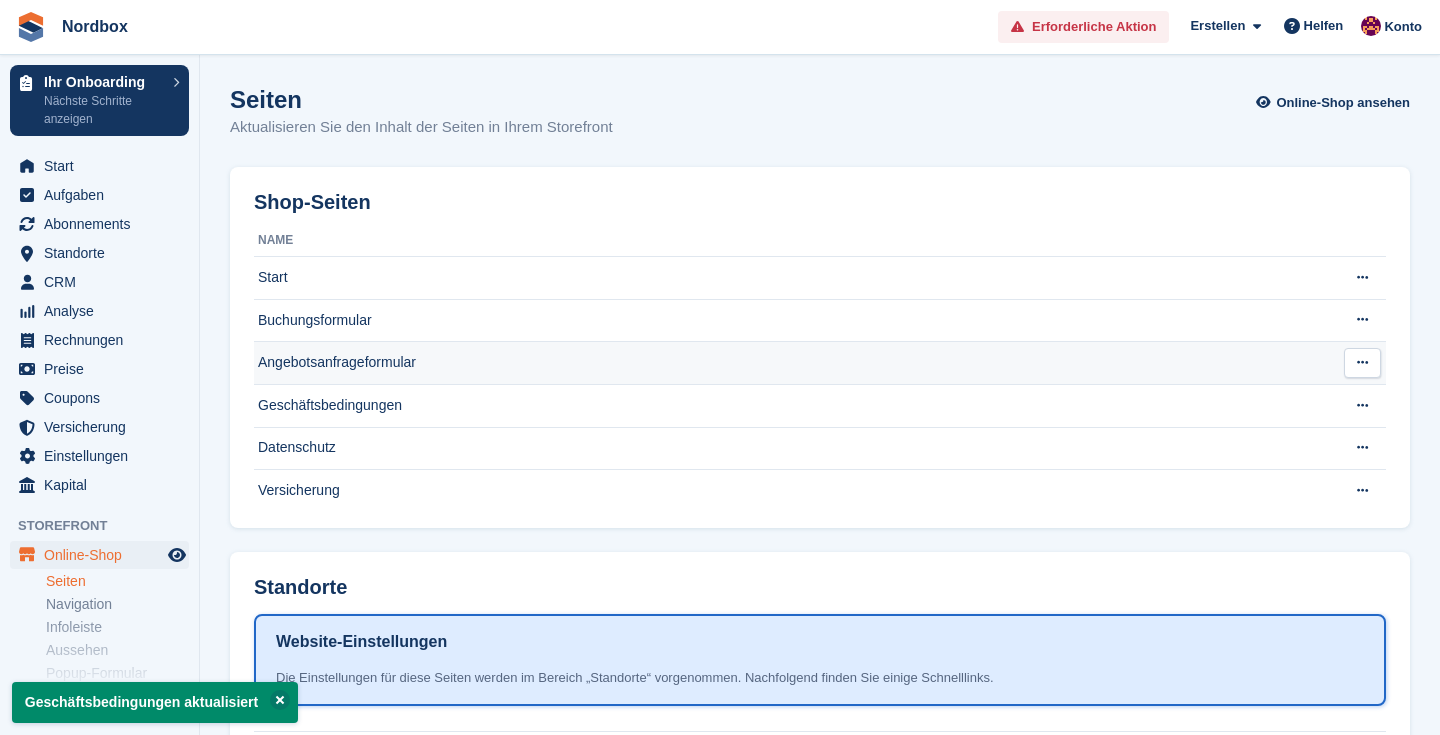 click at bounding box center [1362, 362] 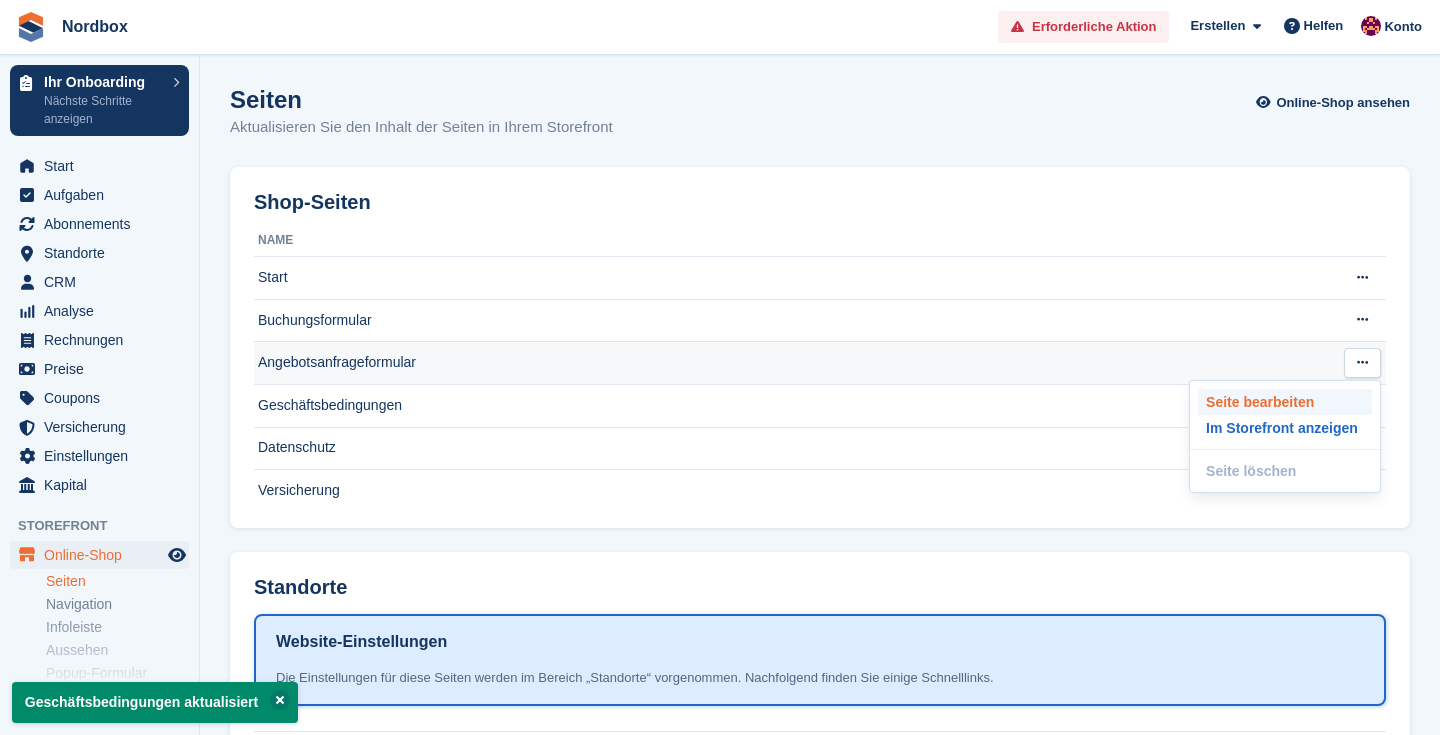 click on "Seite bearbeiten" at bounding box center [1285, 402] 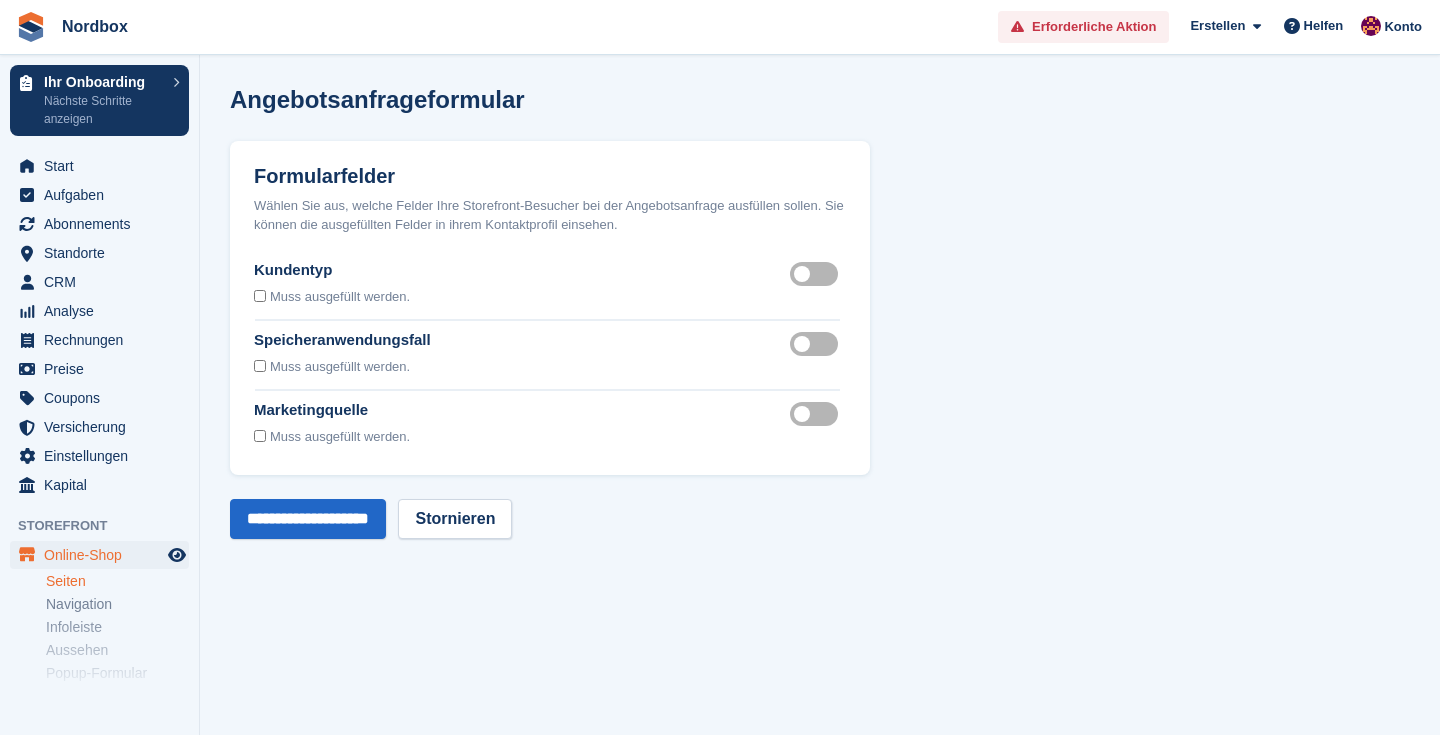 scroll, scrollTop: 0, scrollLeft: 0, axis: both 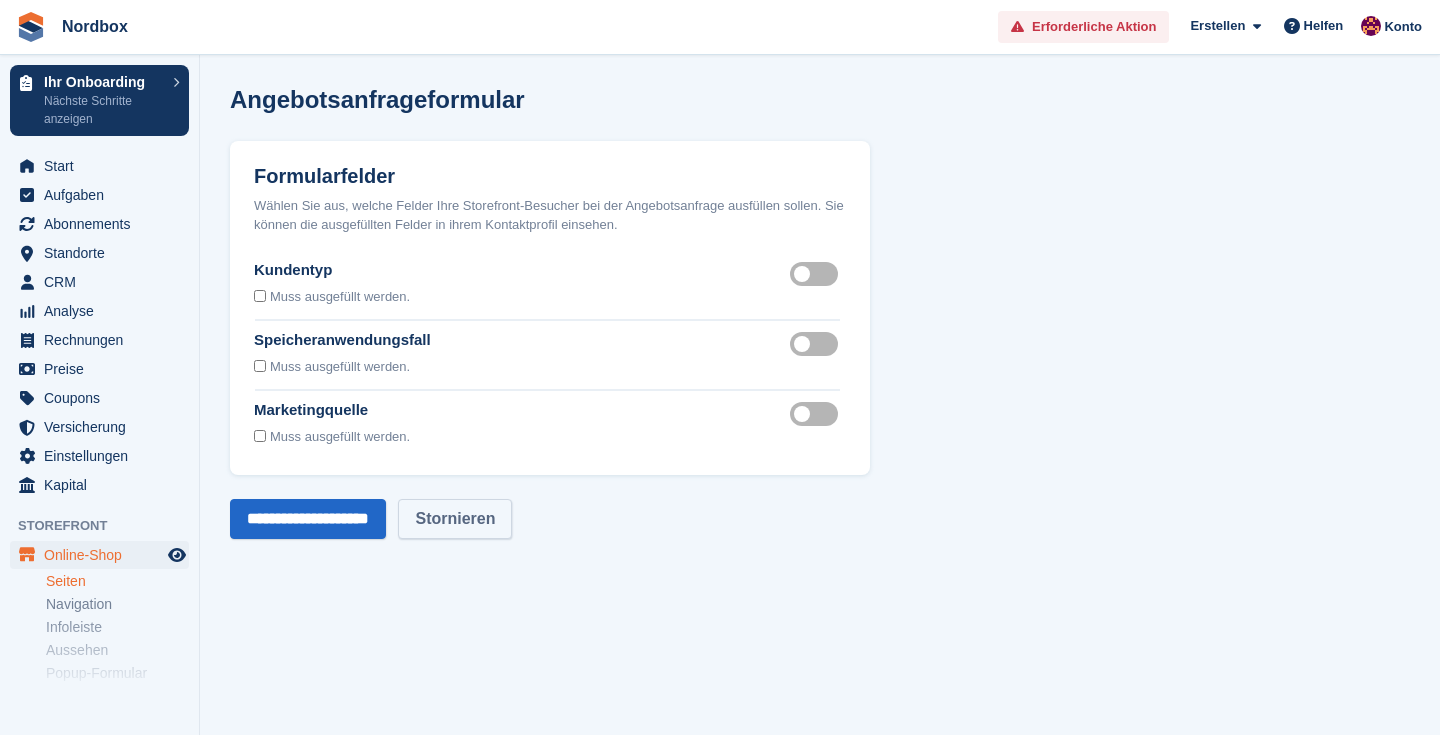 click on "Stornieren" at bounding box center (455, 519) 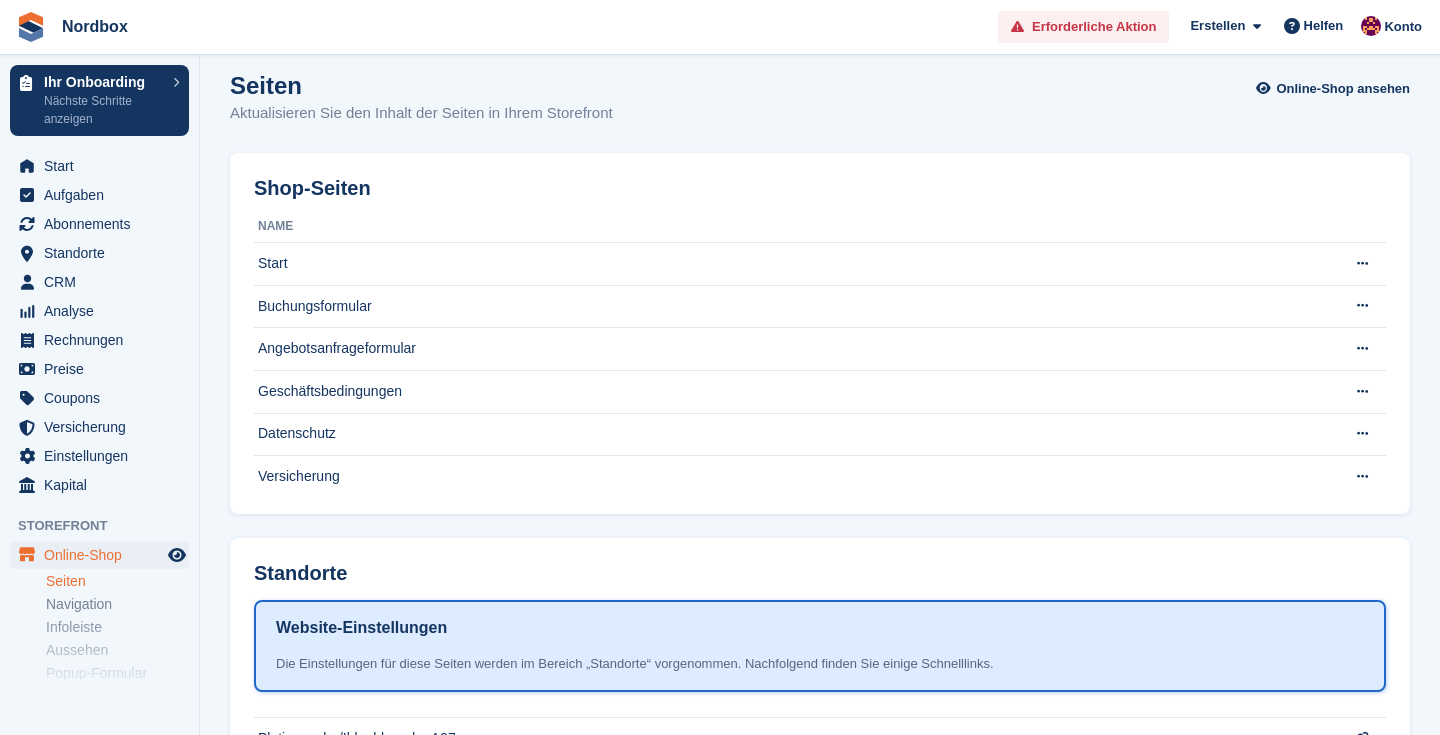 scroll, scrollTop: 14, scrollLeft: 0, axis: vertical 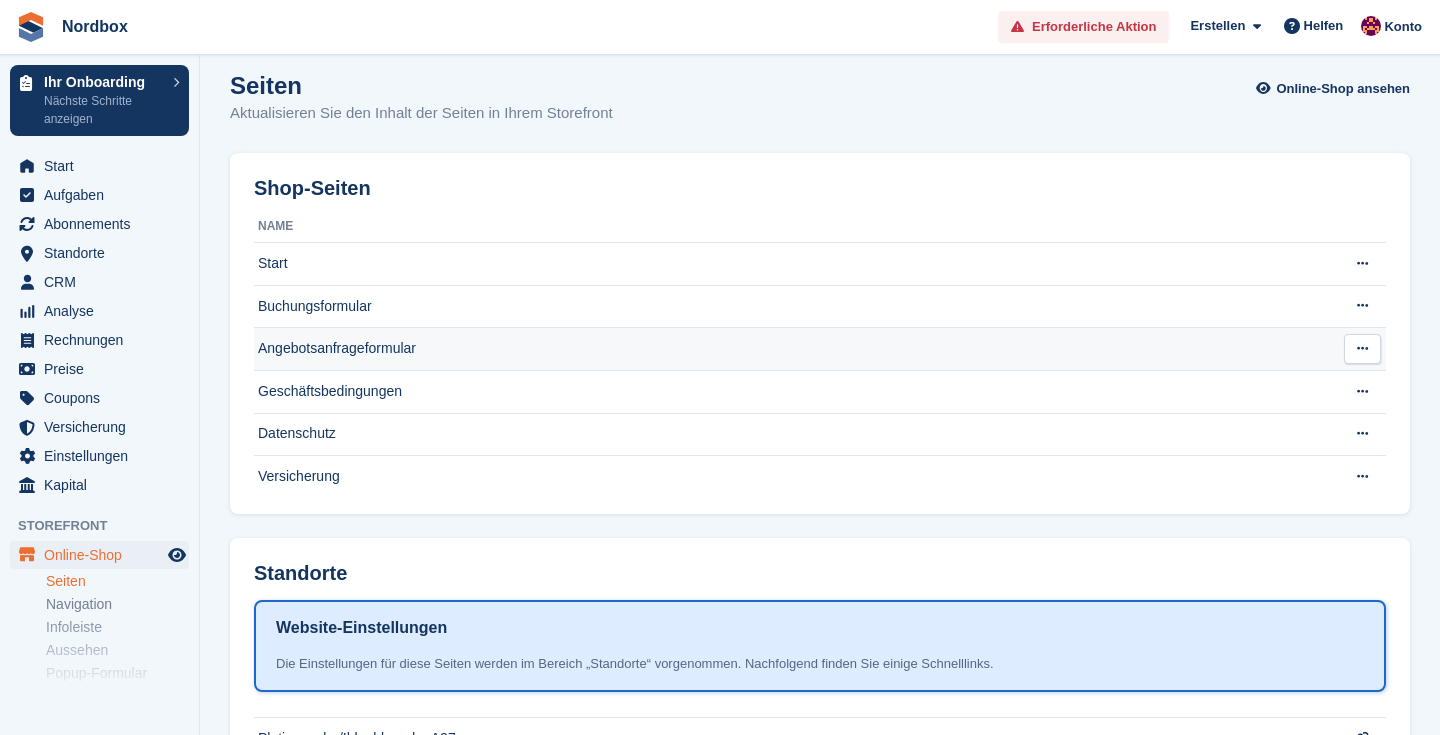 click on "Angebotsanfrageformular" at bounding box center (791, 349) 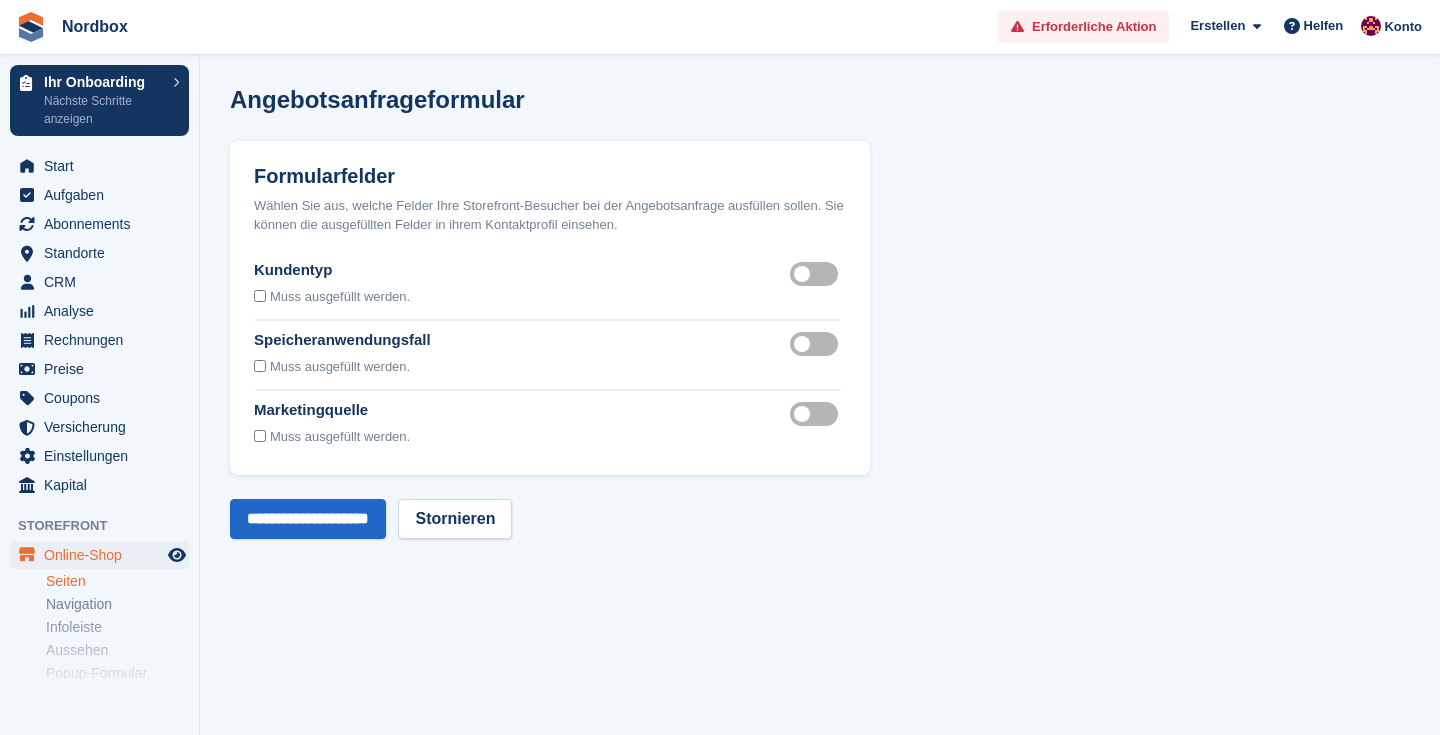 scroll, scrollTop: 0, scrollLeft: 0, axis: both 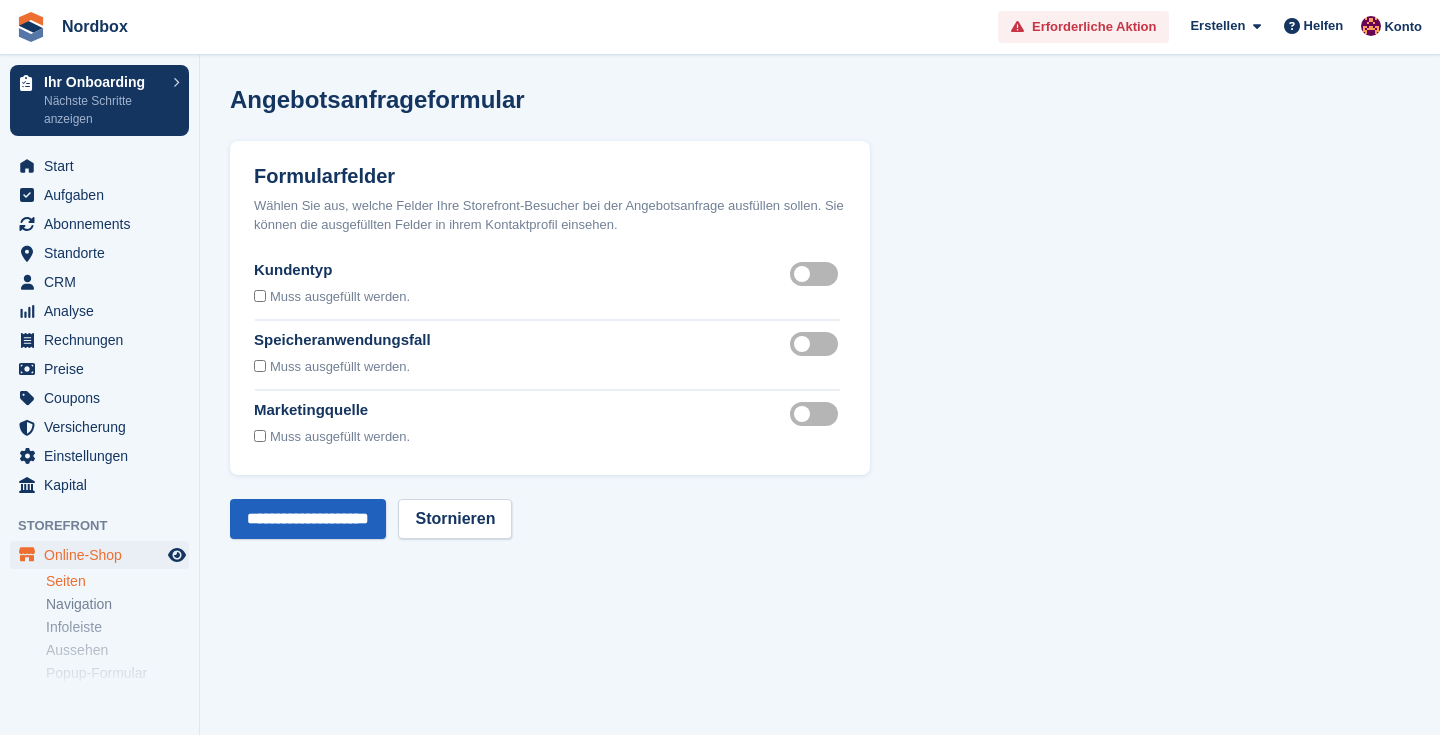 click on "**********" at bounding box center [308, 519] 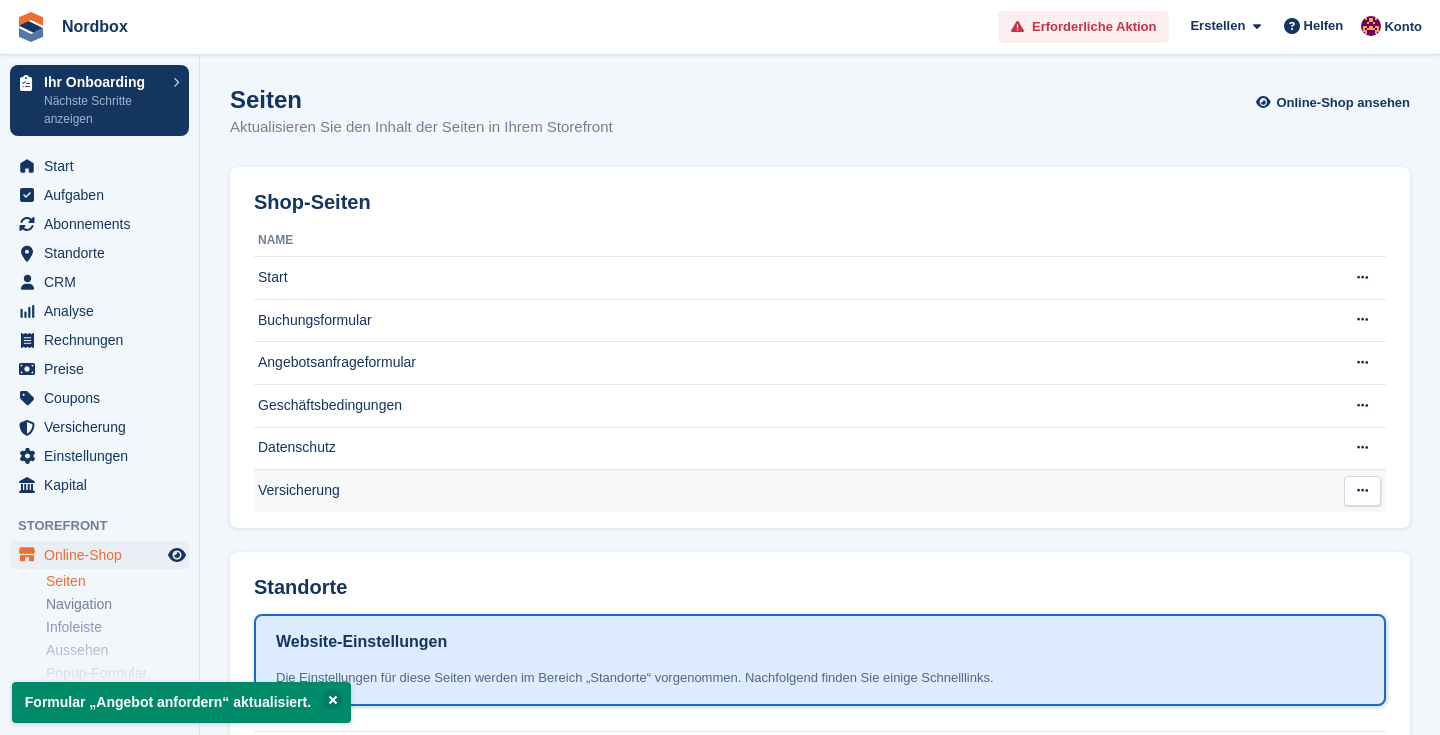 scroll, scrollTop: 0, scrollLeft: 0, axis: both 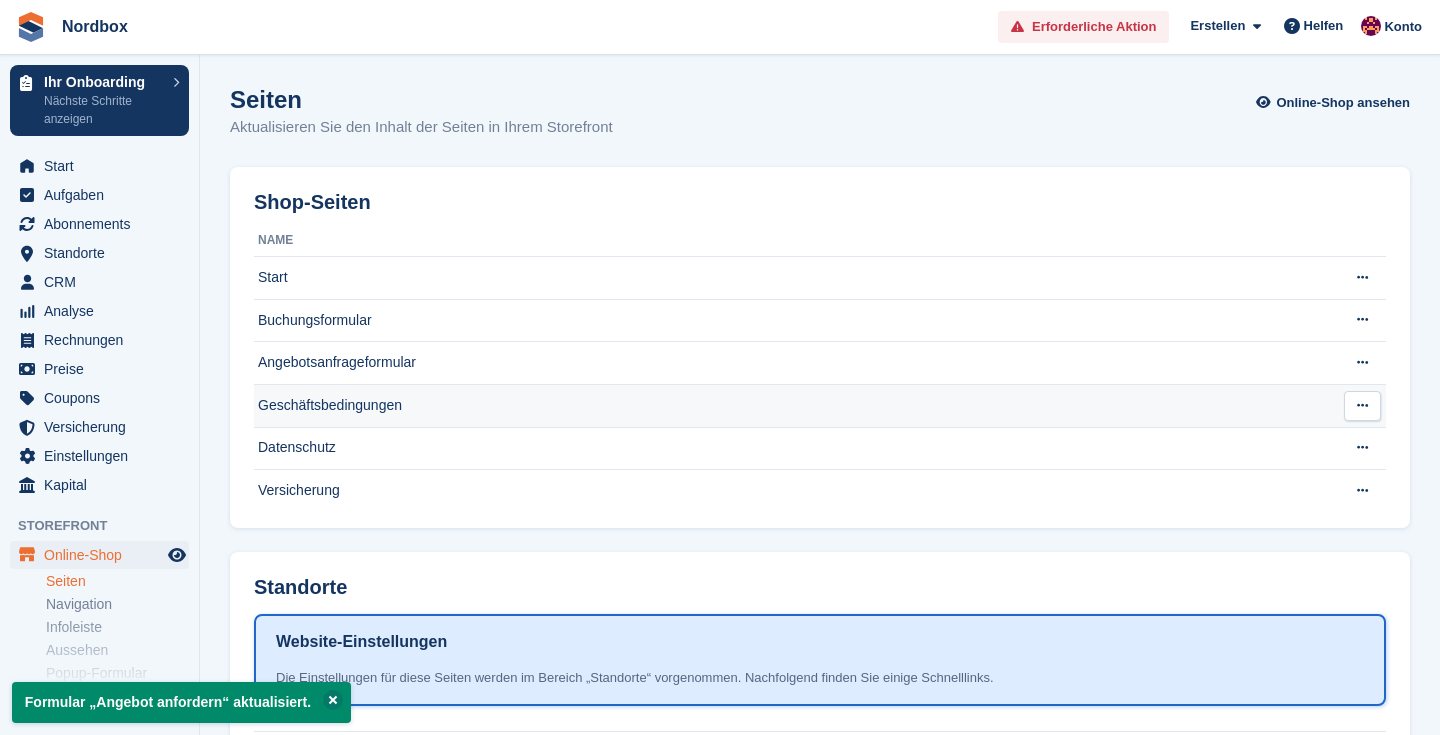 click on "Geschäftsbedingungen" at bounding box center [791, 405] 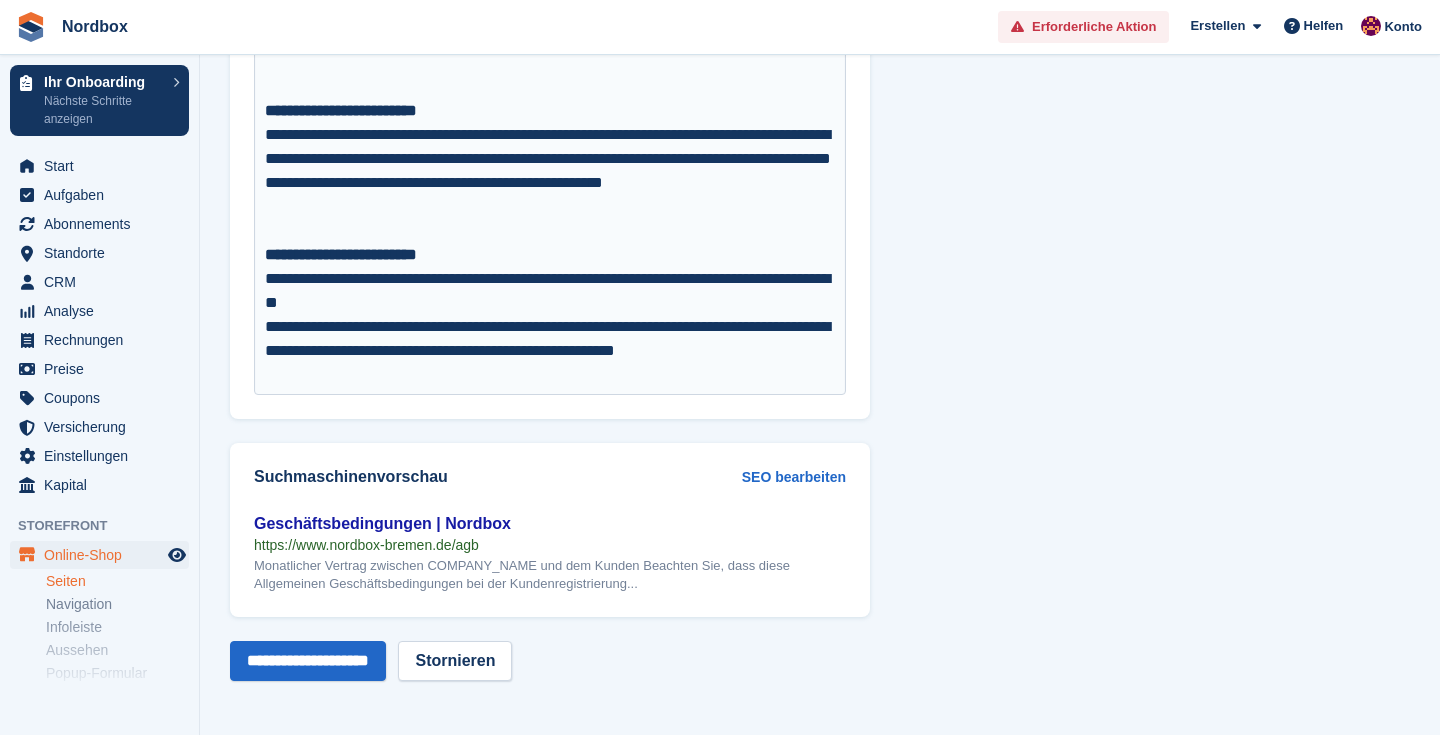 scroll, scrollTop: 2052, scrollLeft: 0, axis: vertical 